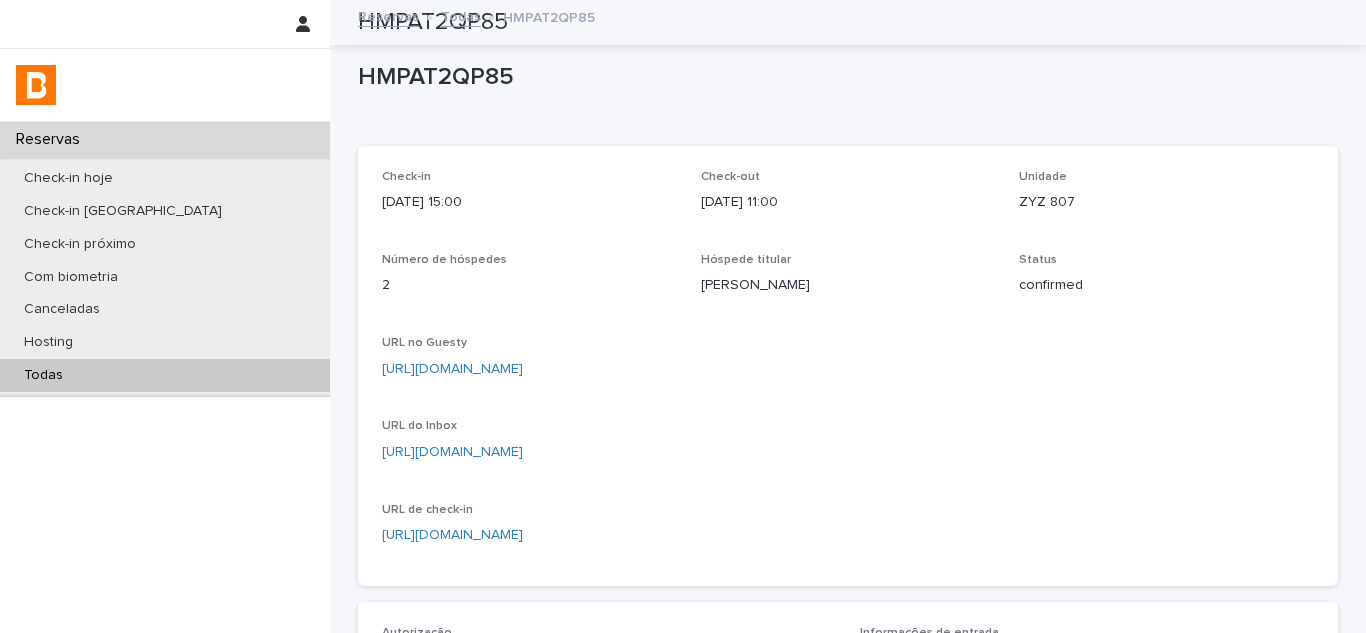 scroll, scrollTop: 0, scrollLeft: 0, axis: both 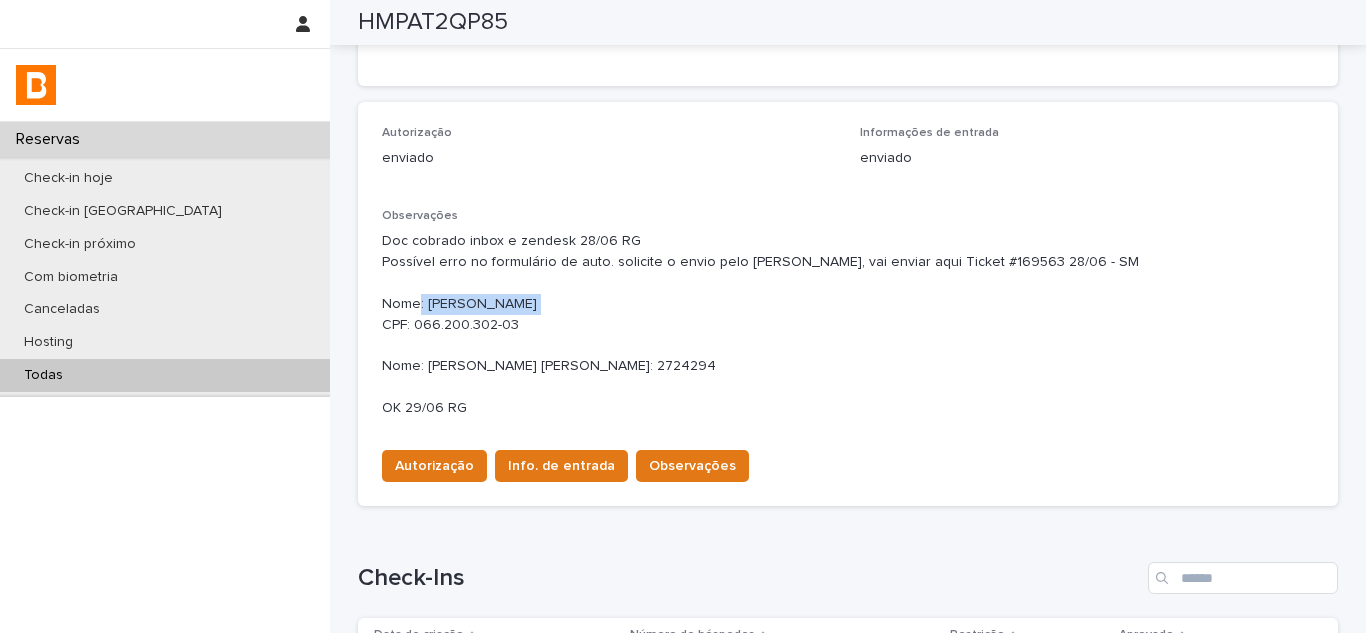 click on "Todas" at bounding box center (165, 375) 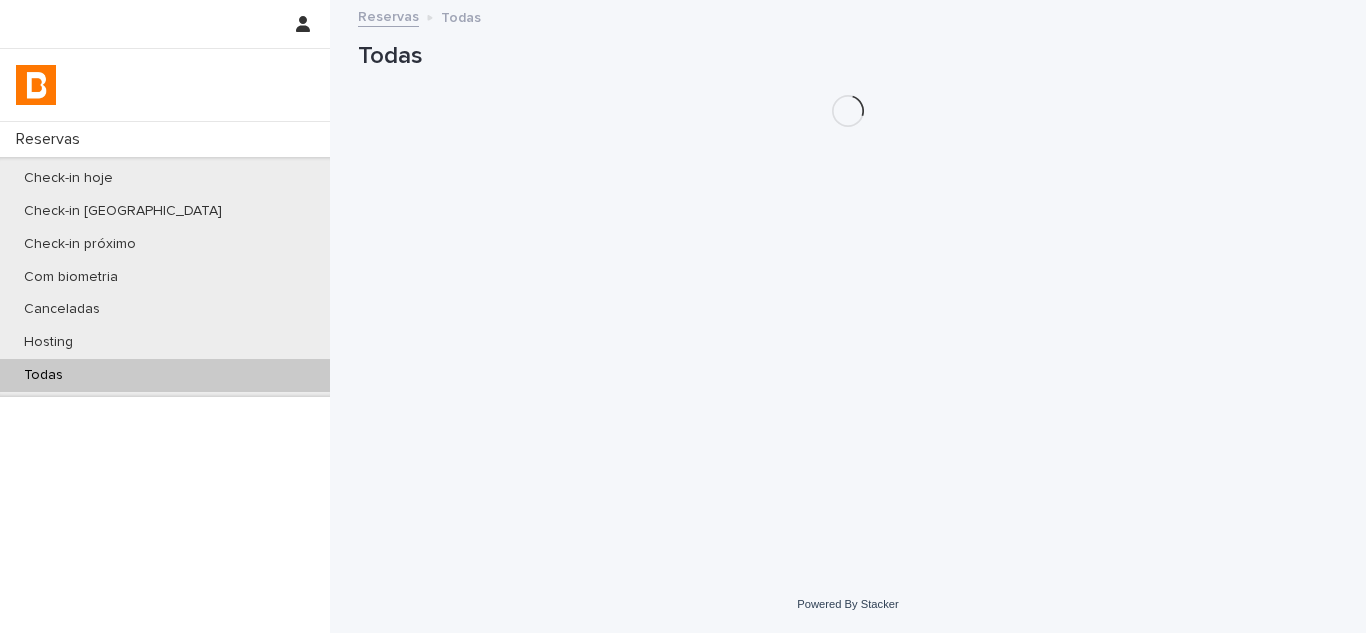 scroll, scrollTop: 0, scrollLeft: 0, axis: both 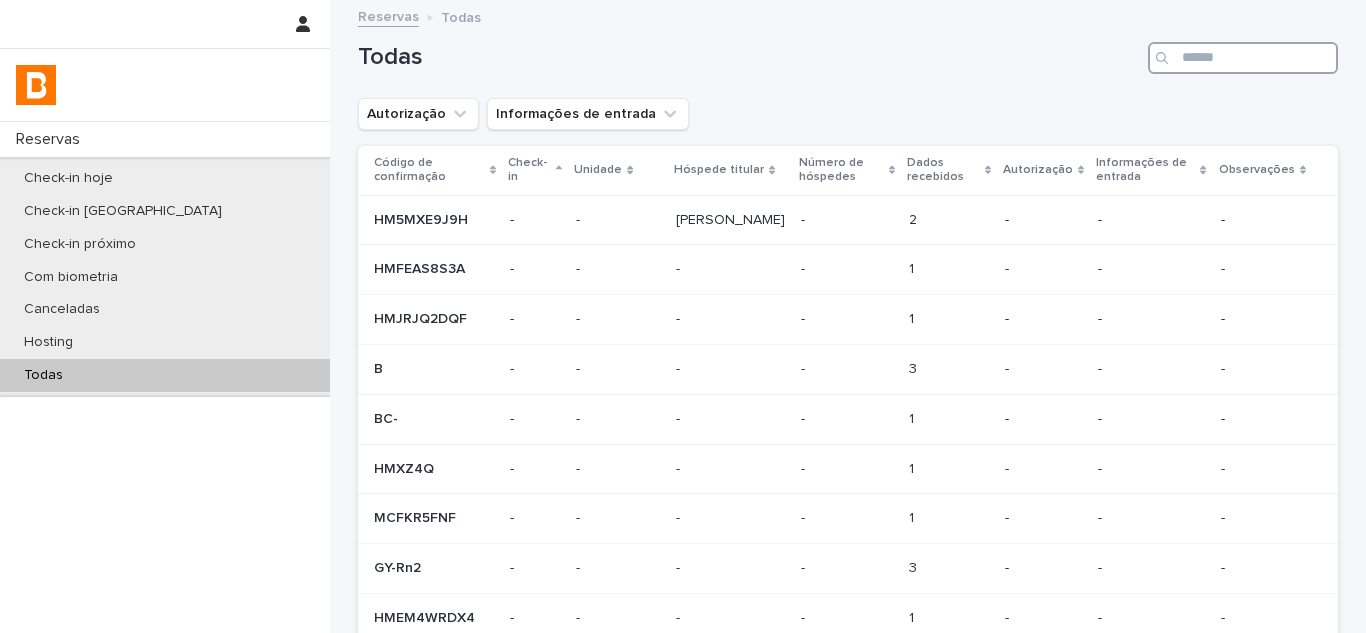 click at bounding box center (1243, 58) 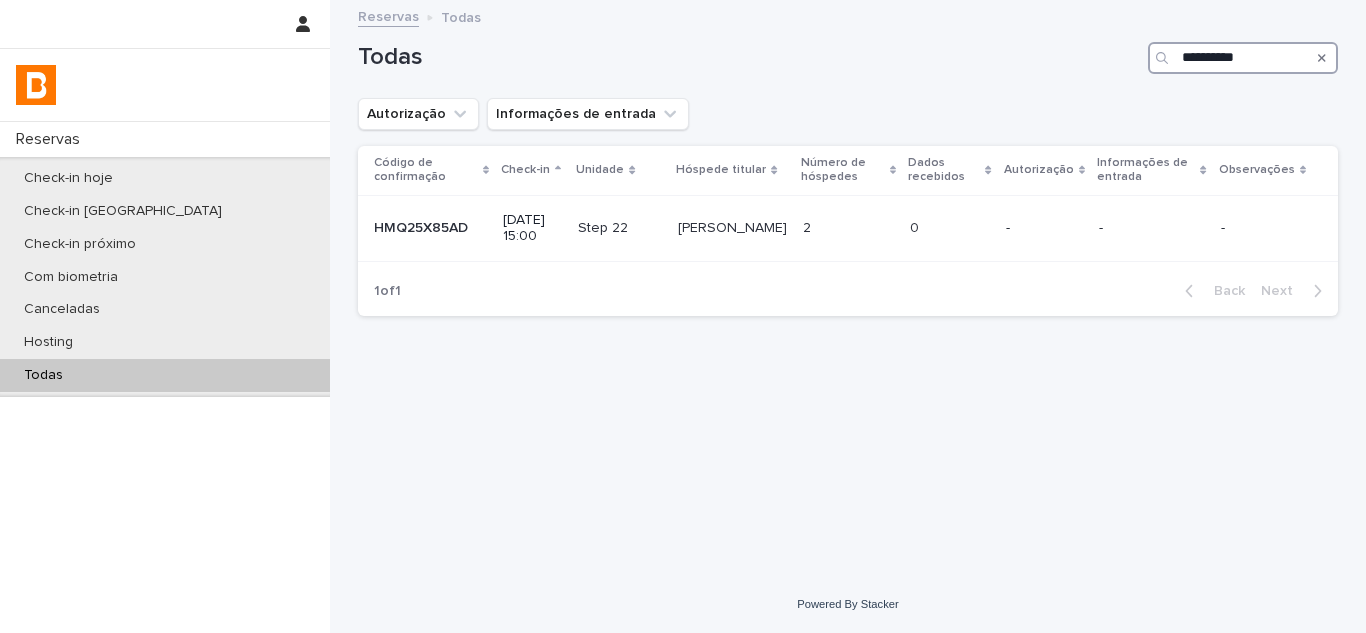 type on "**********" 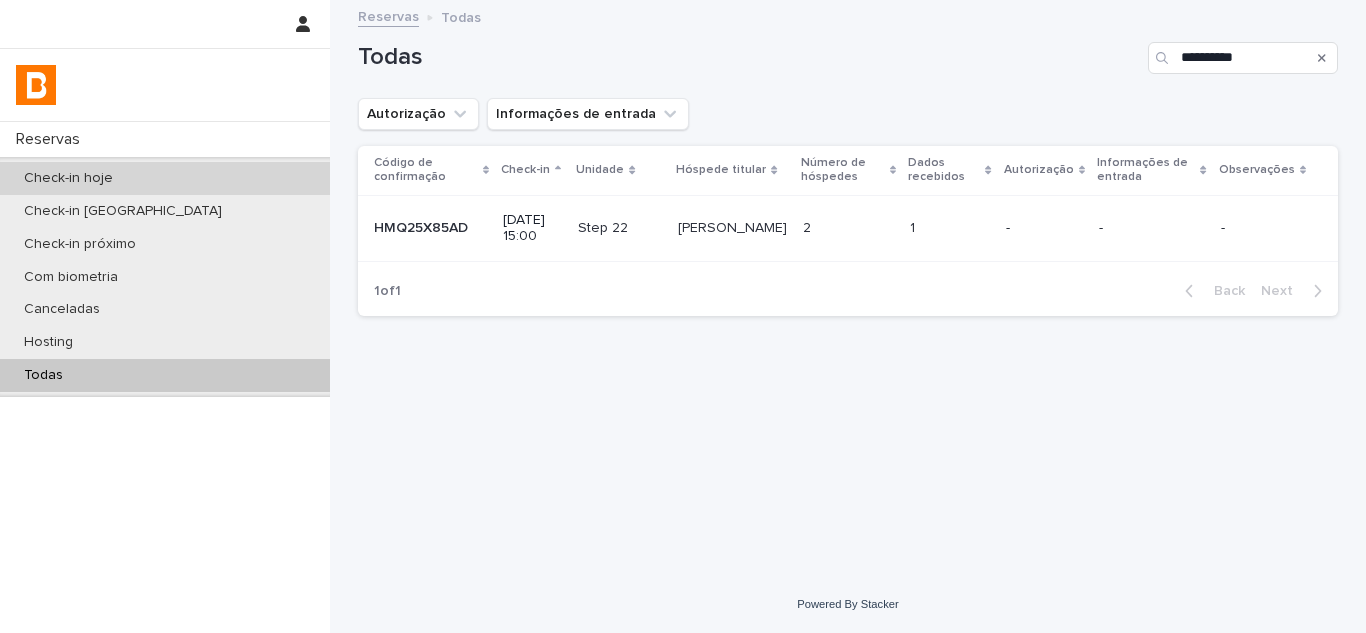 click on "Check-in hoje" at bounding box center [165, 178] 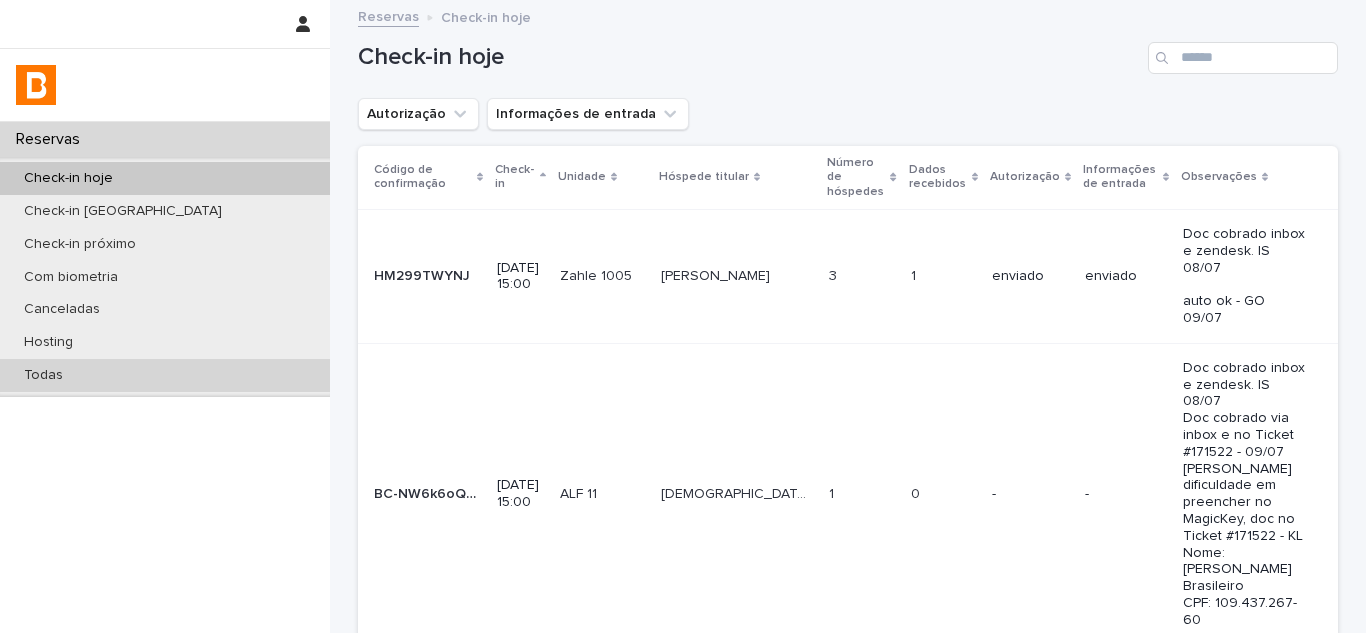 click on "Todas" at bounding box center (165, 375) 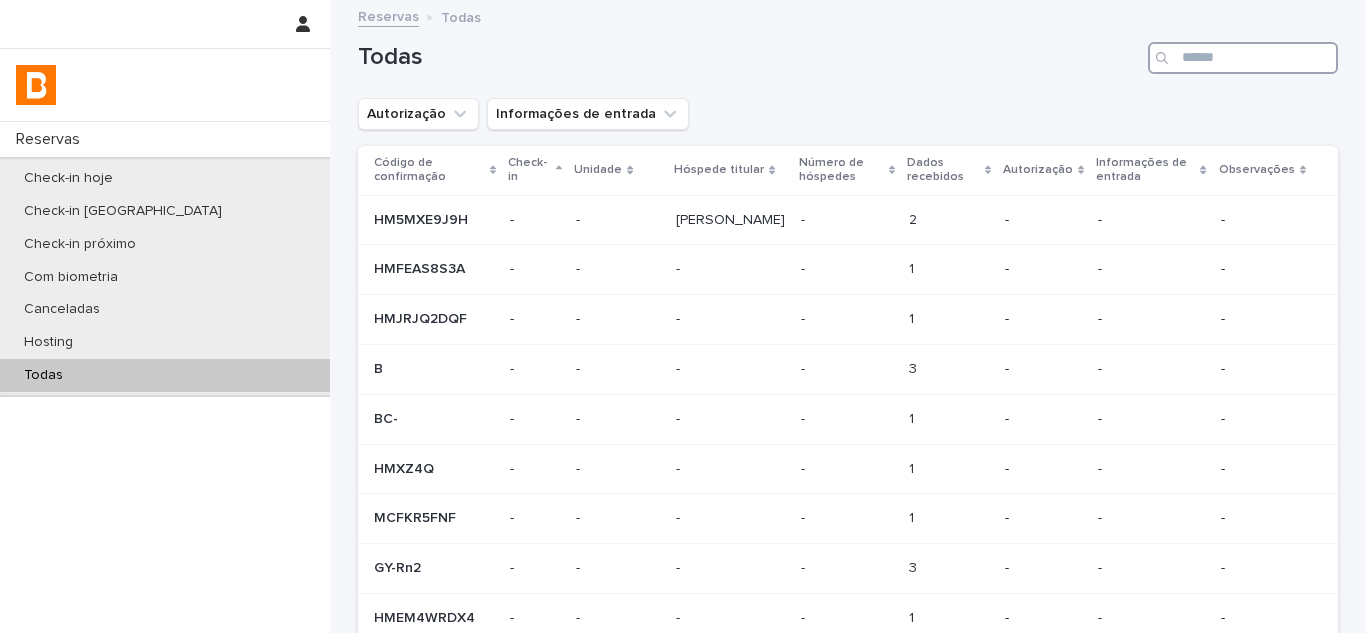 click at bounding box center [1243, 58] 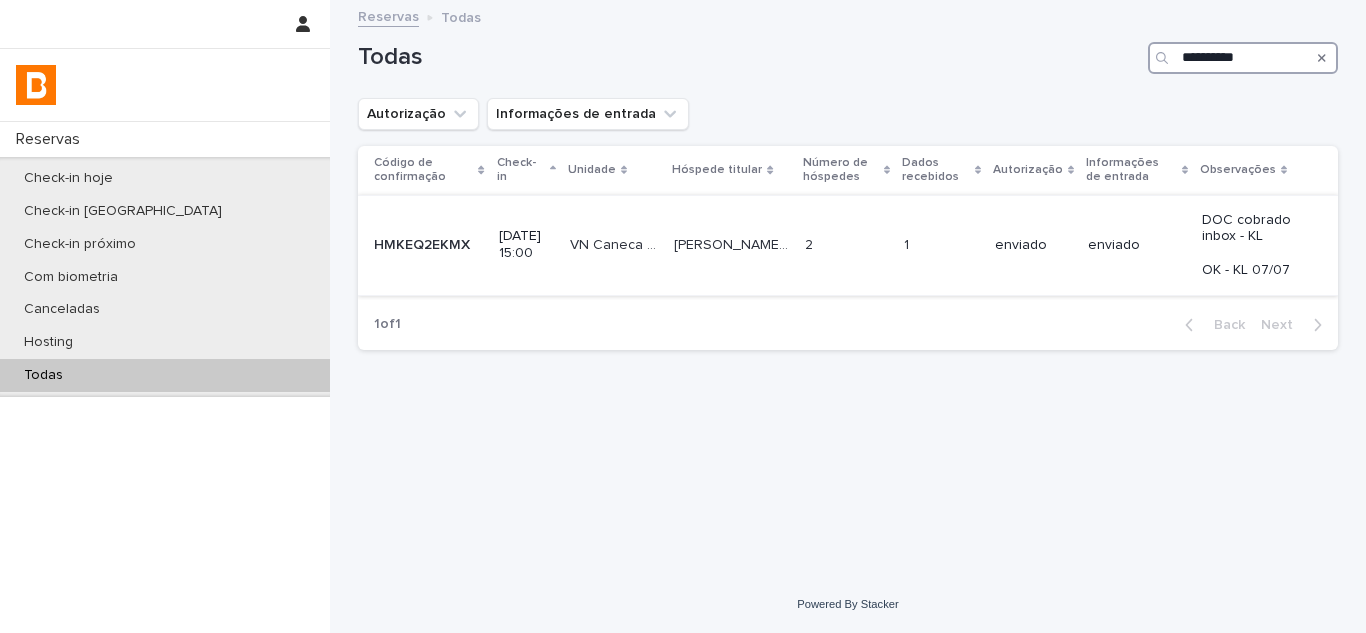 type on "**********" 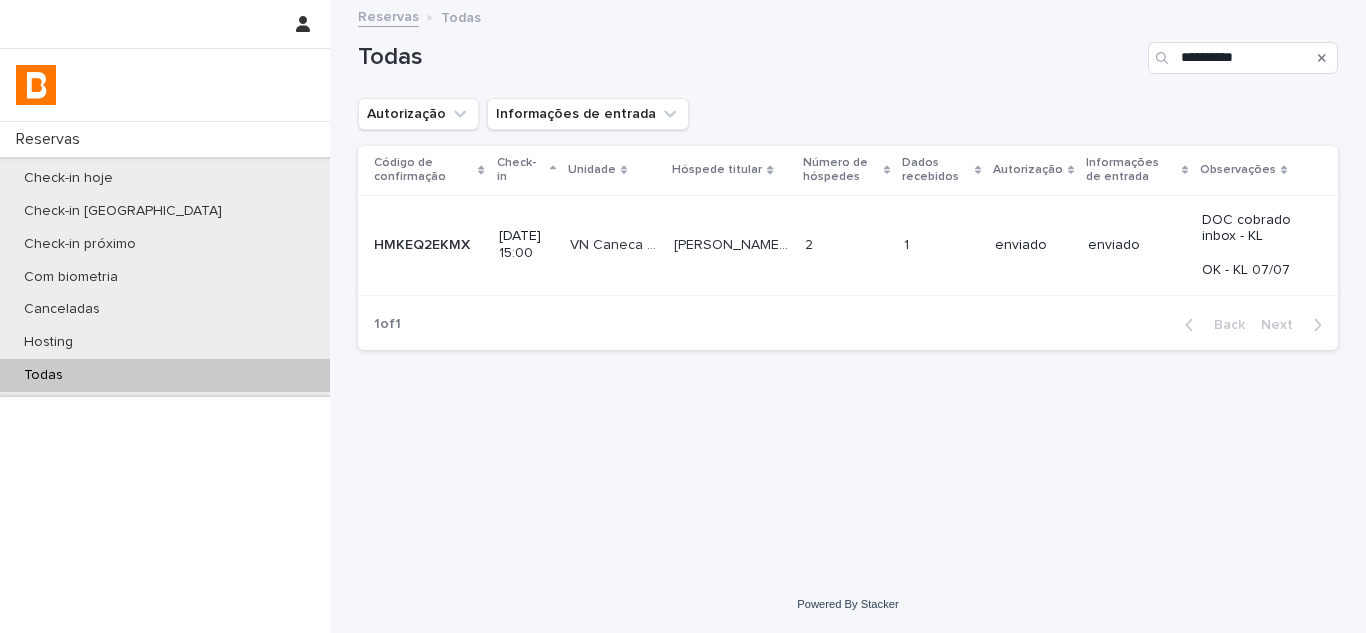 click on "2 2" at bounding box center (846, 245) 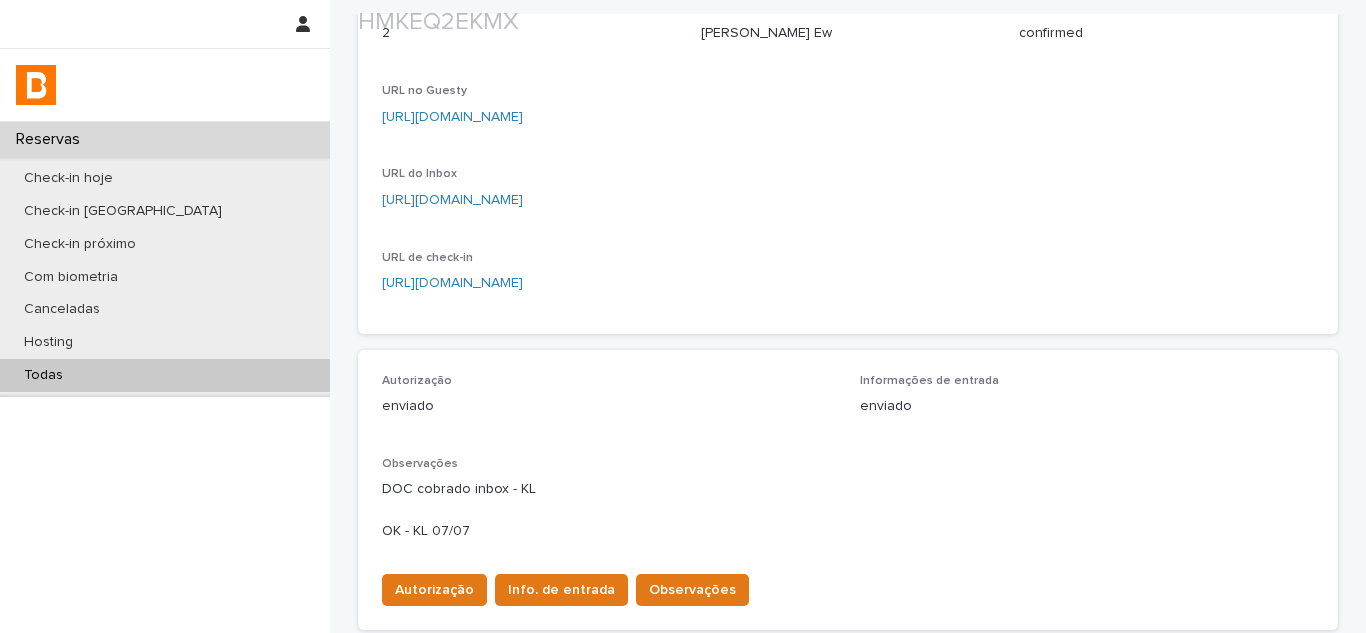 scroll, scrollTop: 555, scrollLeft: 0, axis: vertical 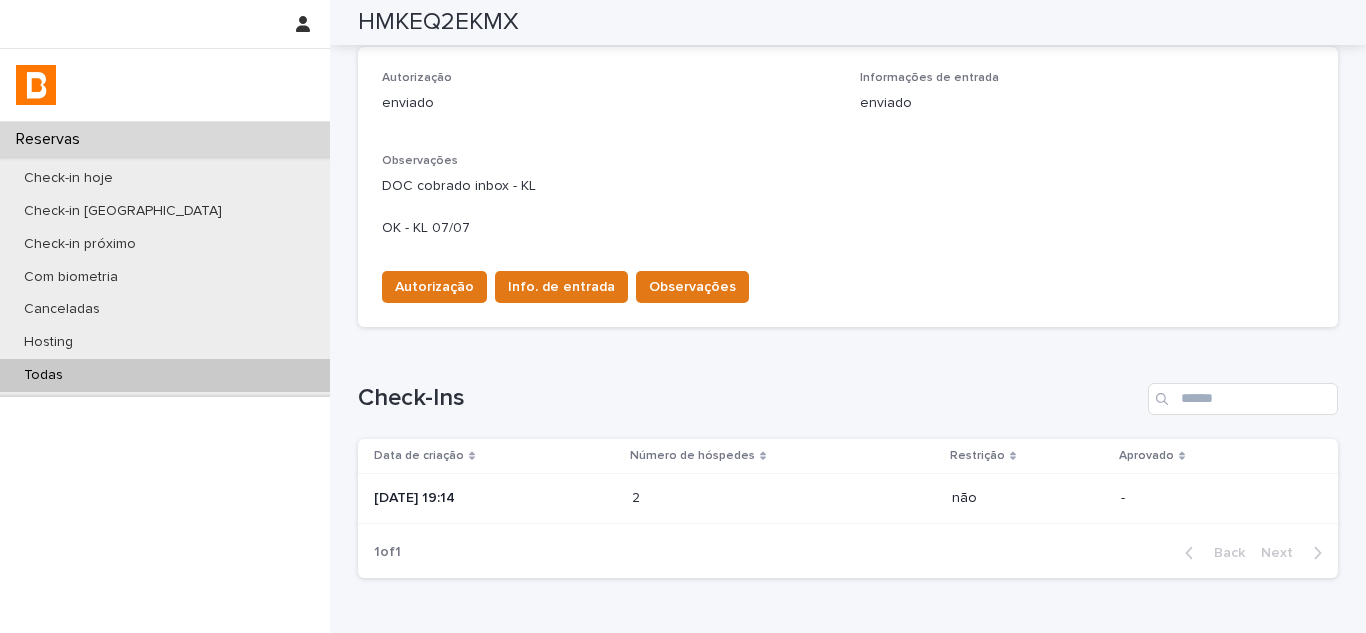click on "2025-07-07 19:14" at bounding box center [495, 498] 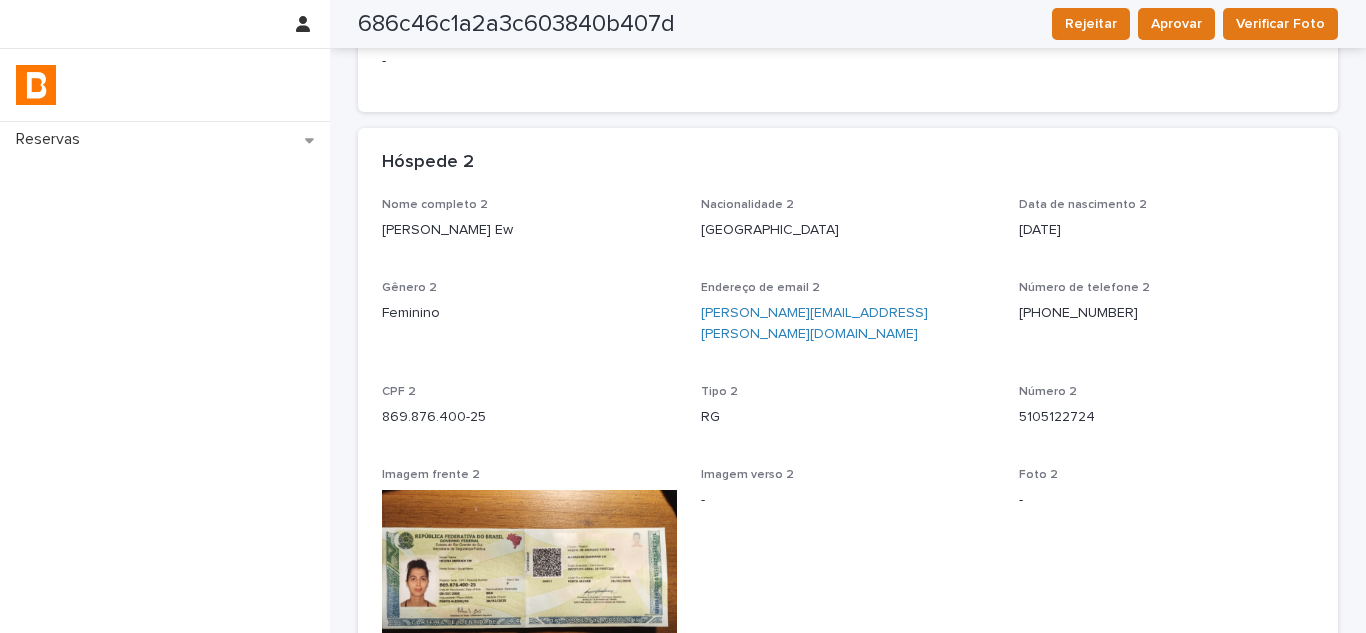 scroll, scrollTop: 900, scrollLeft: 0, axis: vertical 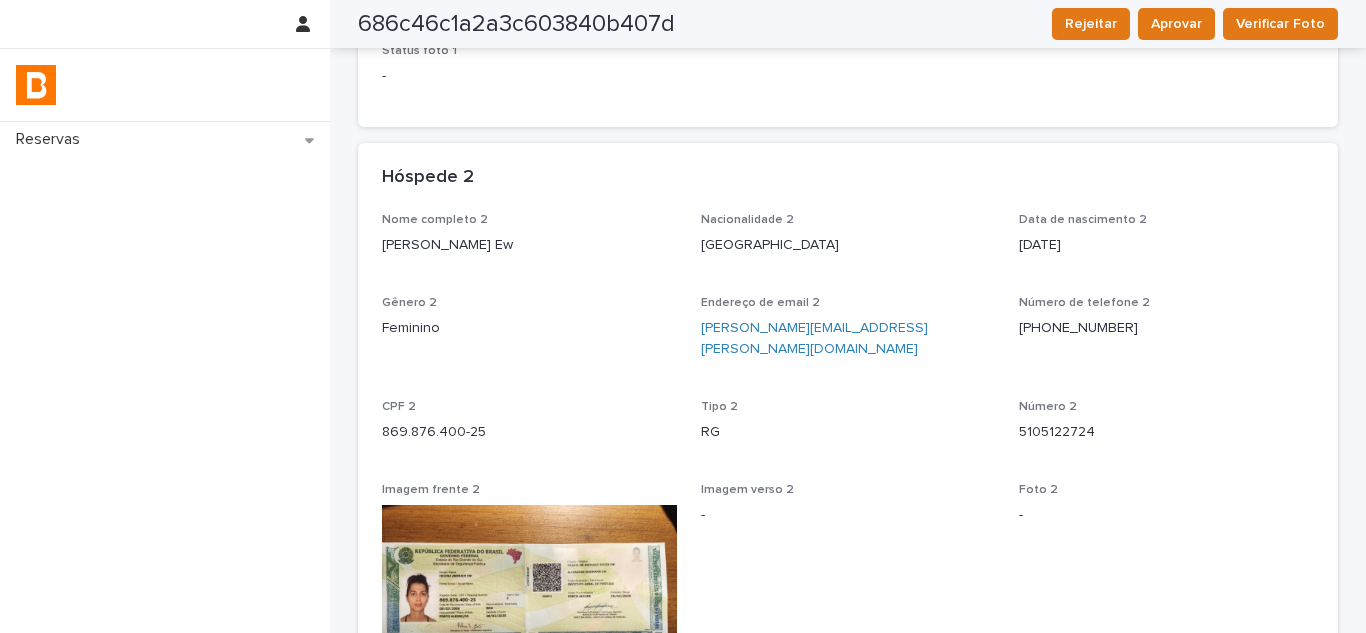 click at bounding box center [36, 85] 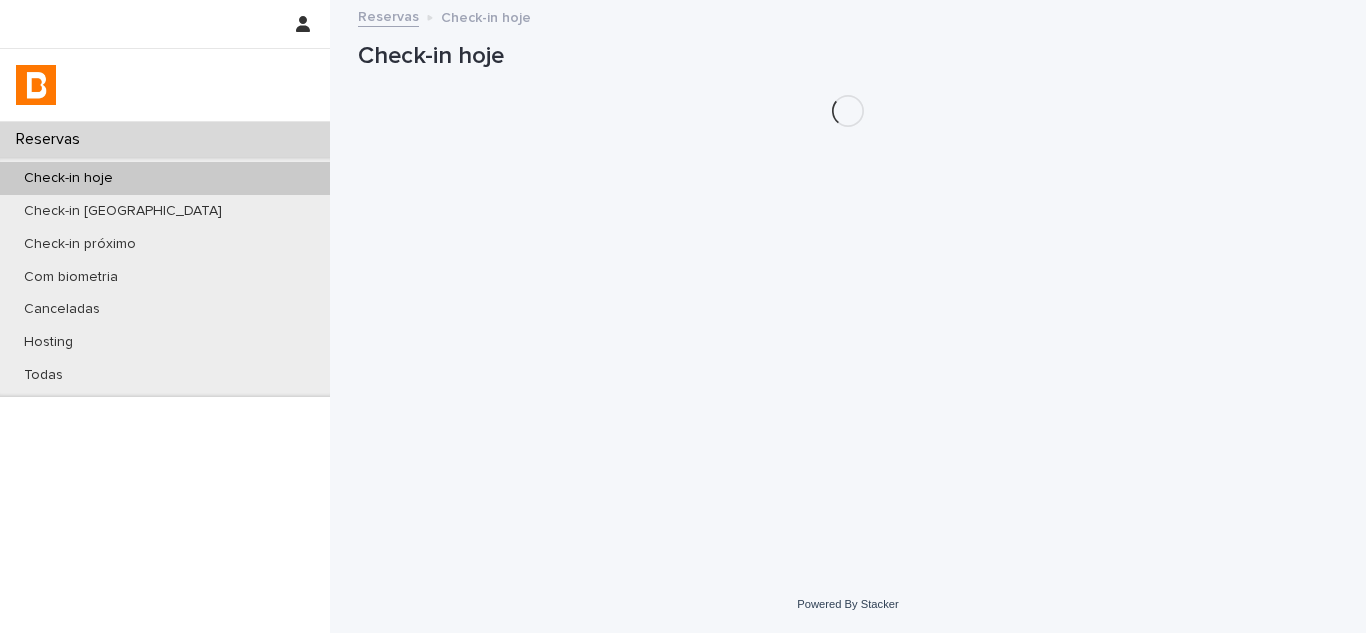 scroll, scrollTop: 0, scrollLeft: 0, axis: both 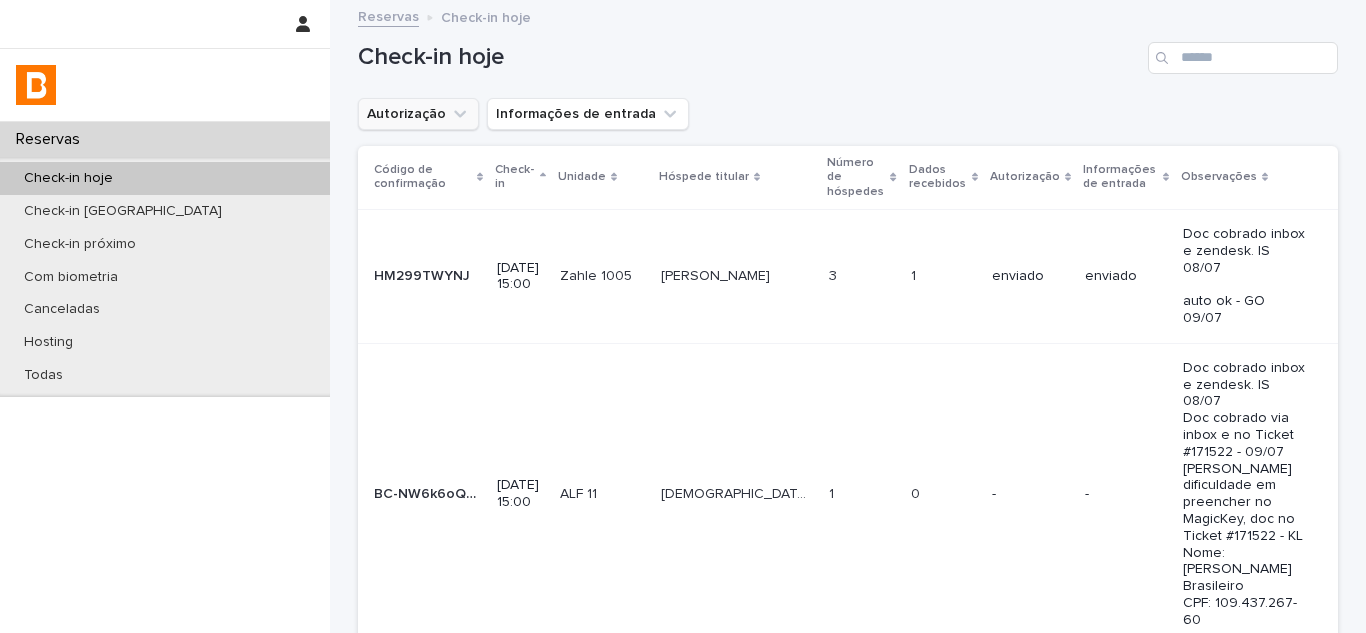 click 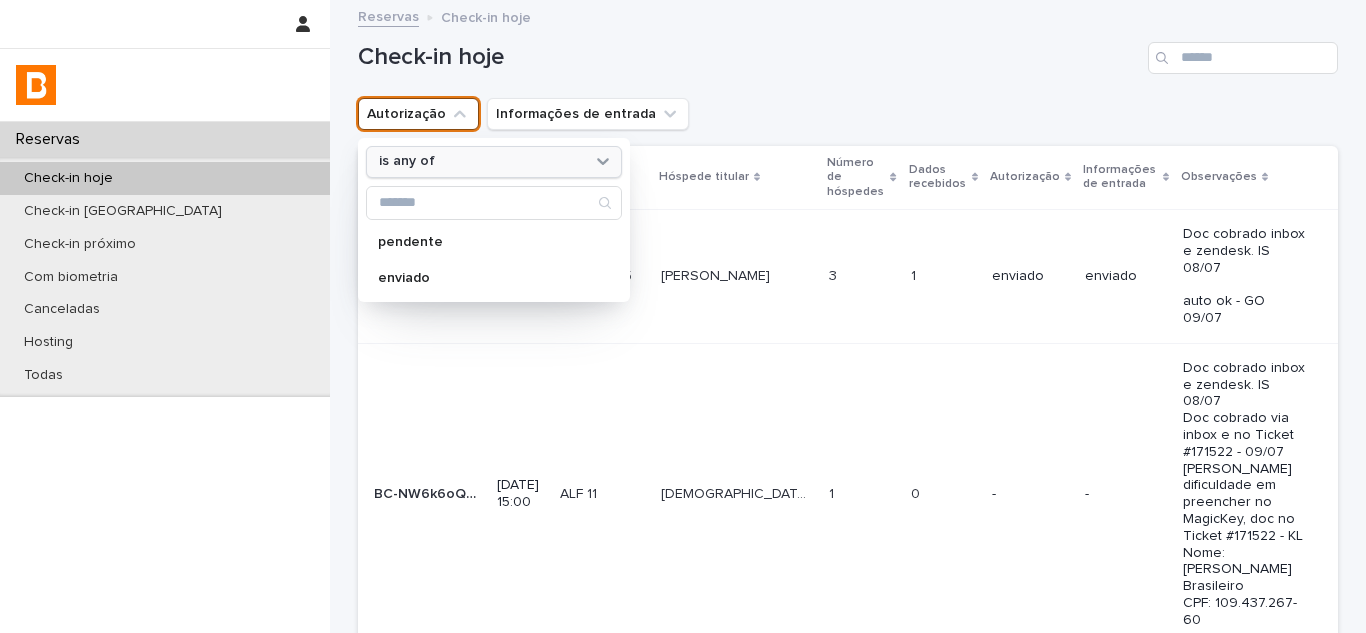 click on "is any of" at bounding box center (481, 161) 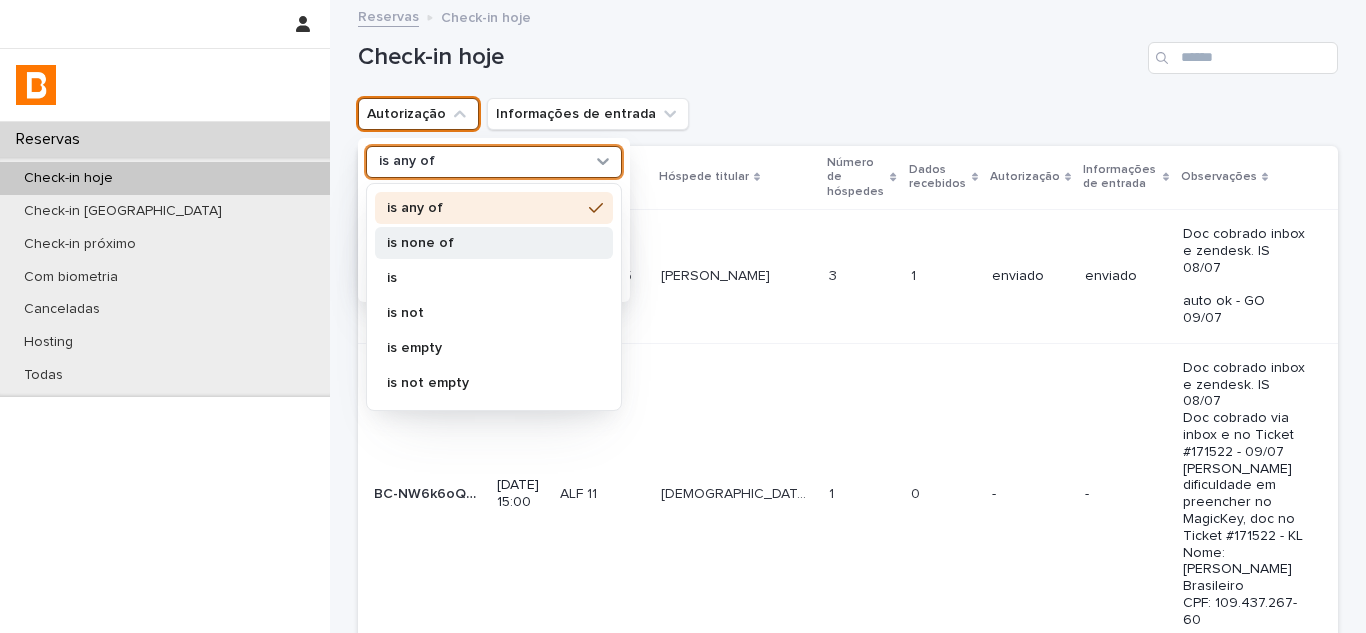 click on "is none of" at bounding box center (494, 243) 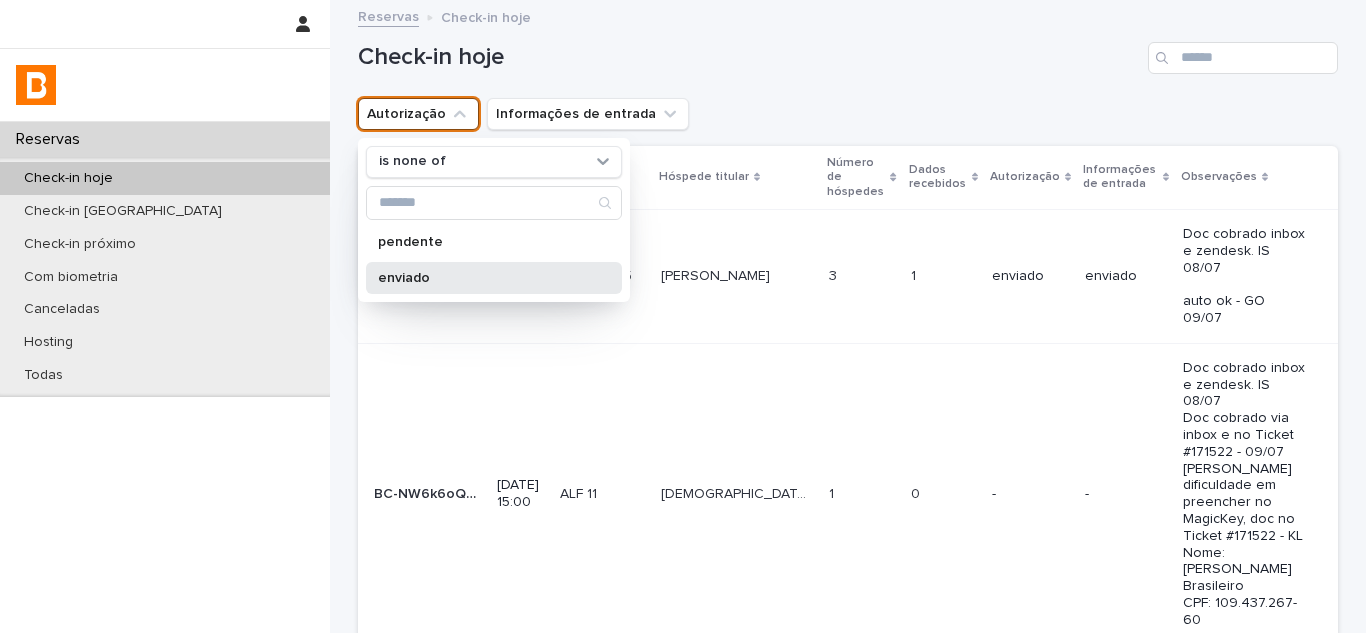click on "enviado" at bounding box center (494, 278) 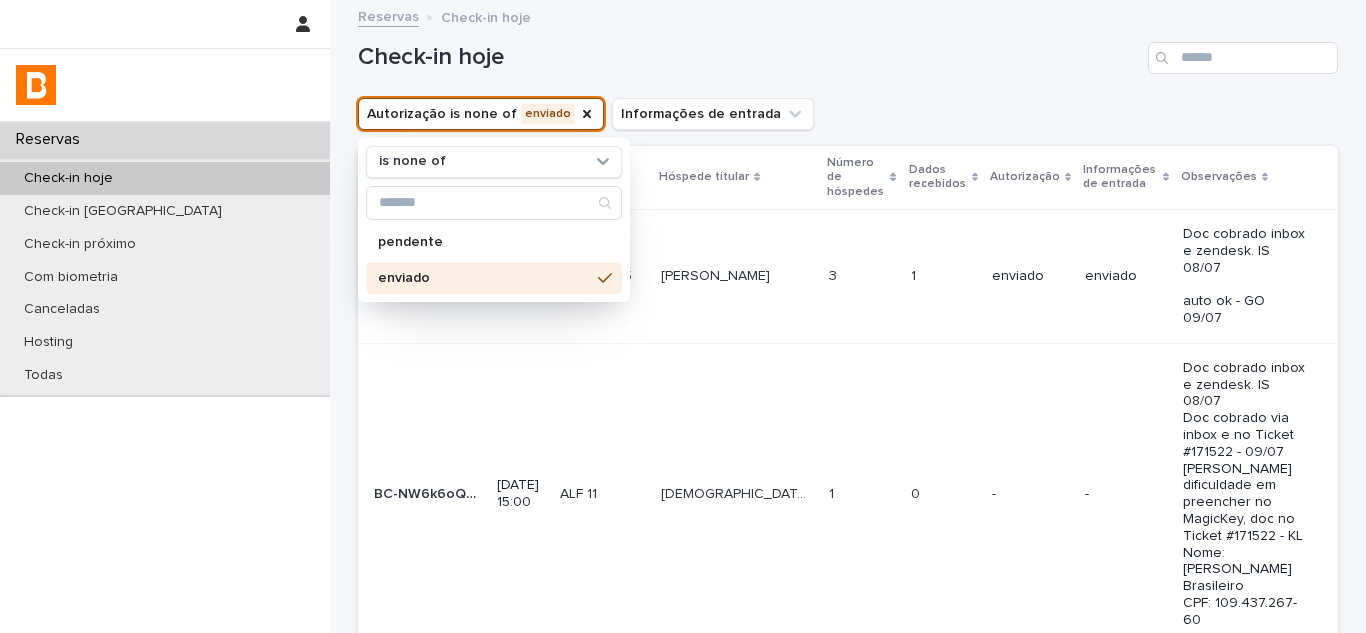 click on "Autorização is none of enviado is none of pendente enviado Informações de entrada" at bounding box center [848, 114] 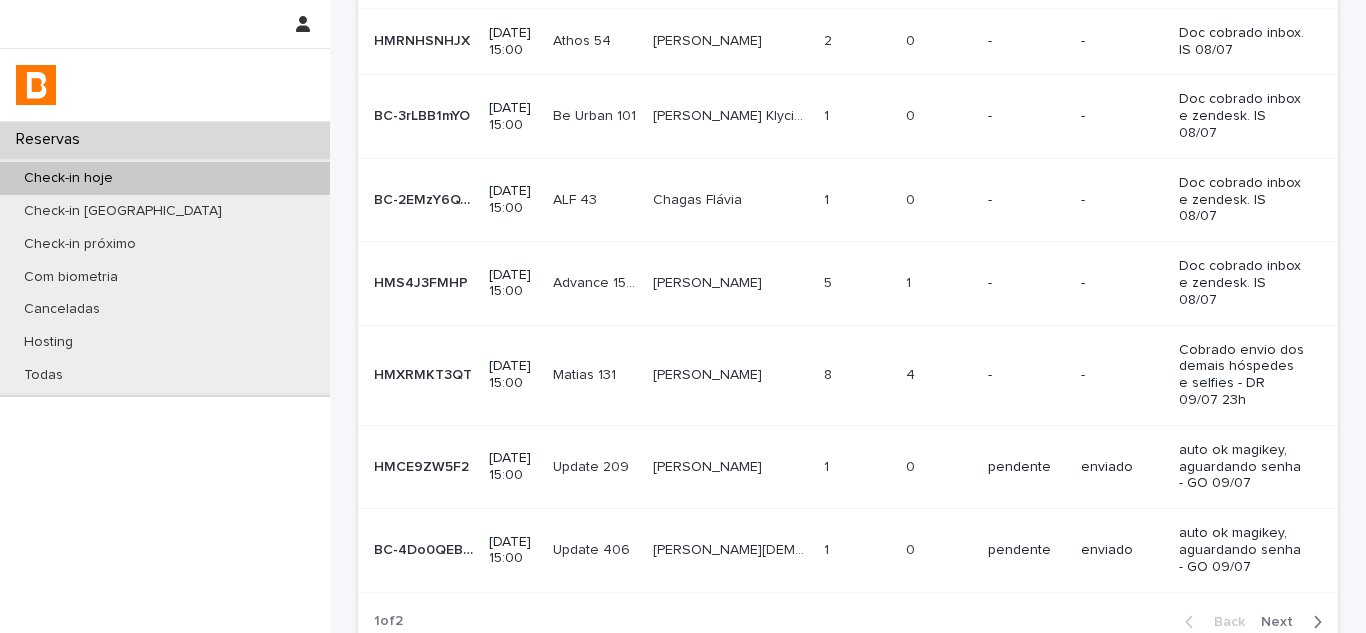 scroll, scrollTop: 724, scrollLeft: 0, axis: vertical 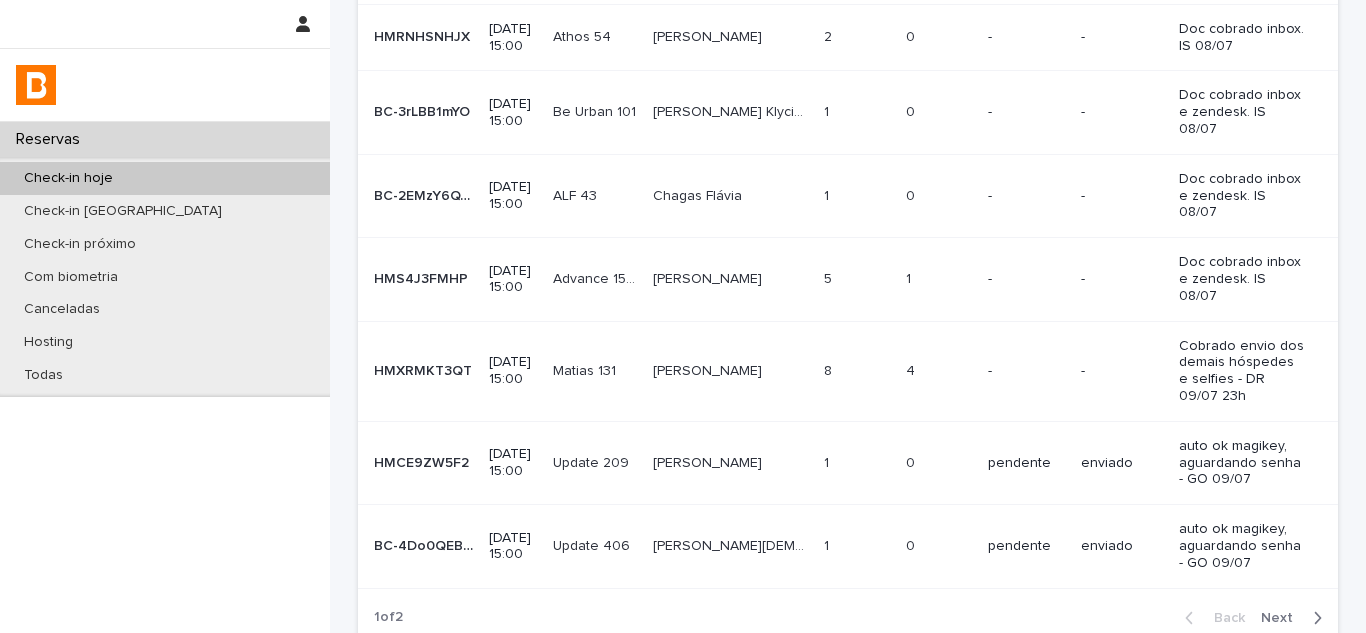 click on "Next" at bounding box center (1283, 618) 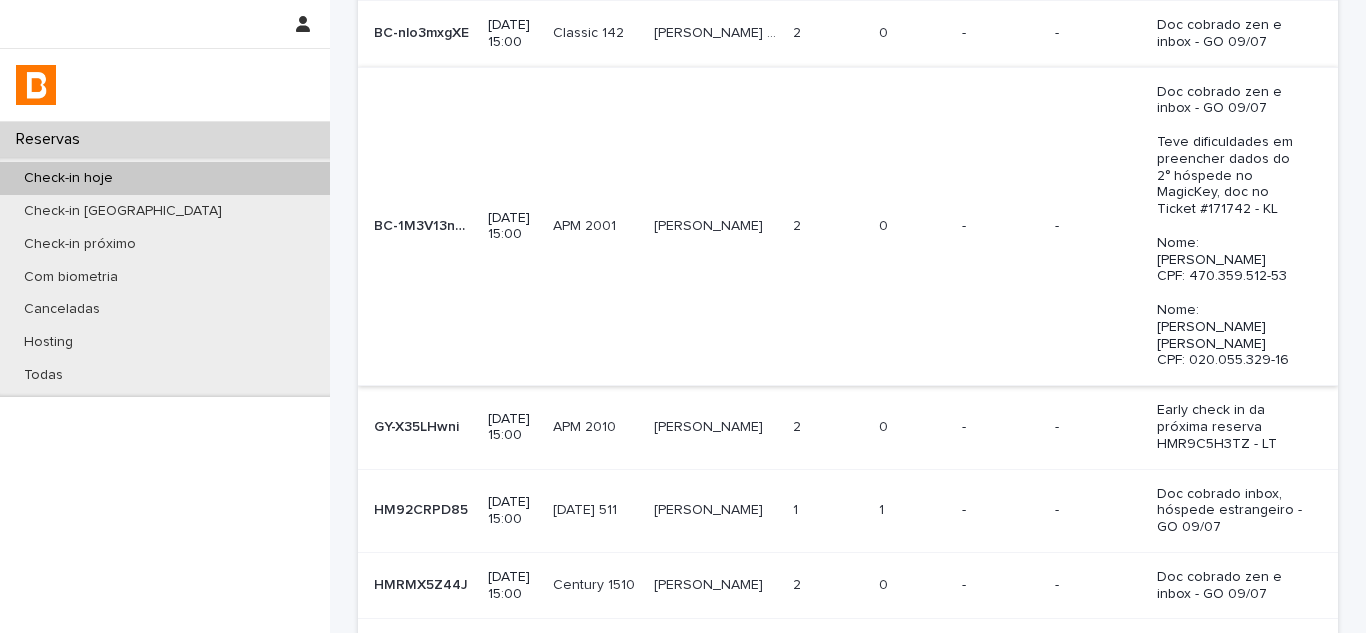 scroll, scrollTop: 0, scrollLeft: 0, axis: both 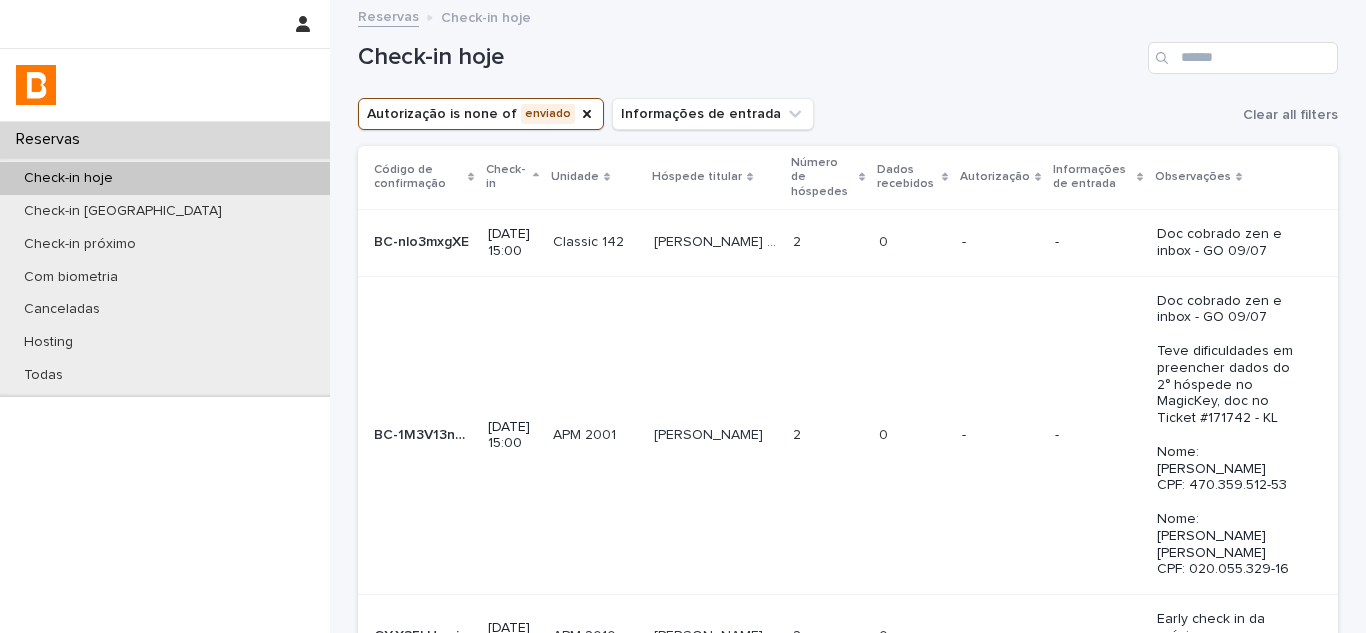 click on "Dados recebidos" at bounding box center [907, 177] 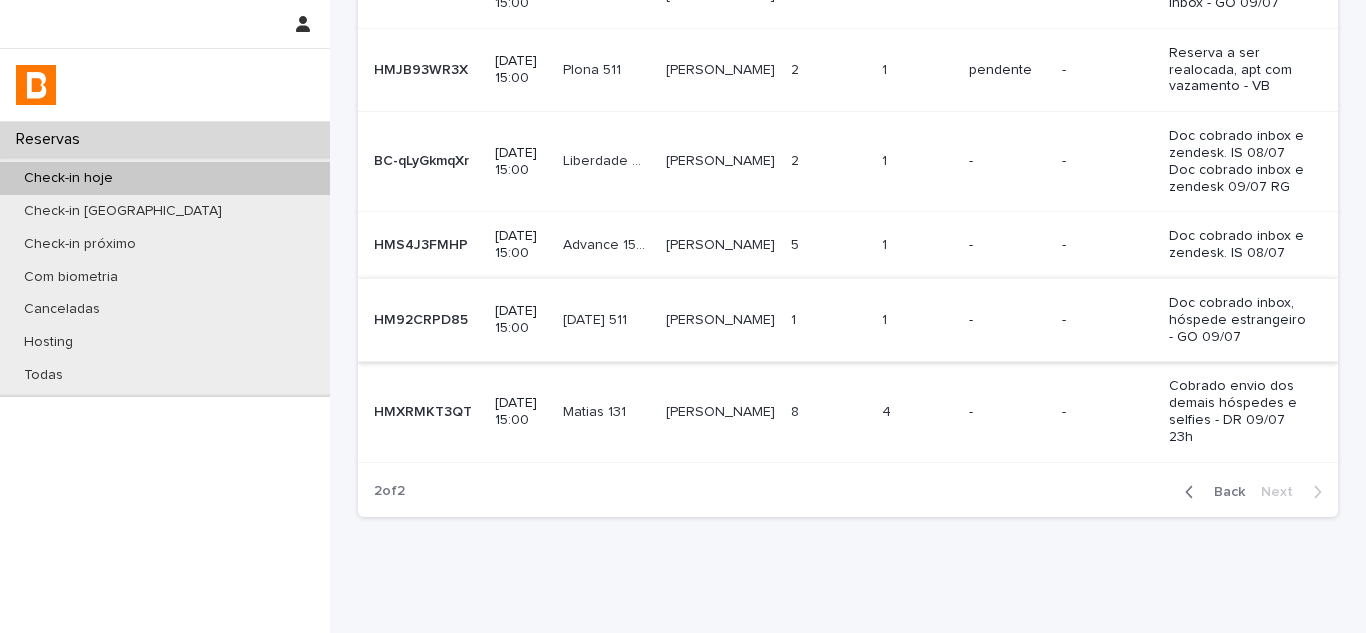 scroll, scrollTop: 323, scrollLeft: 0, axis: vertical 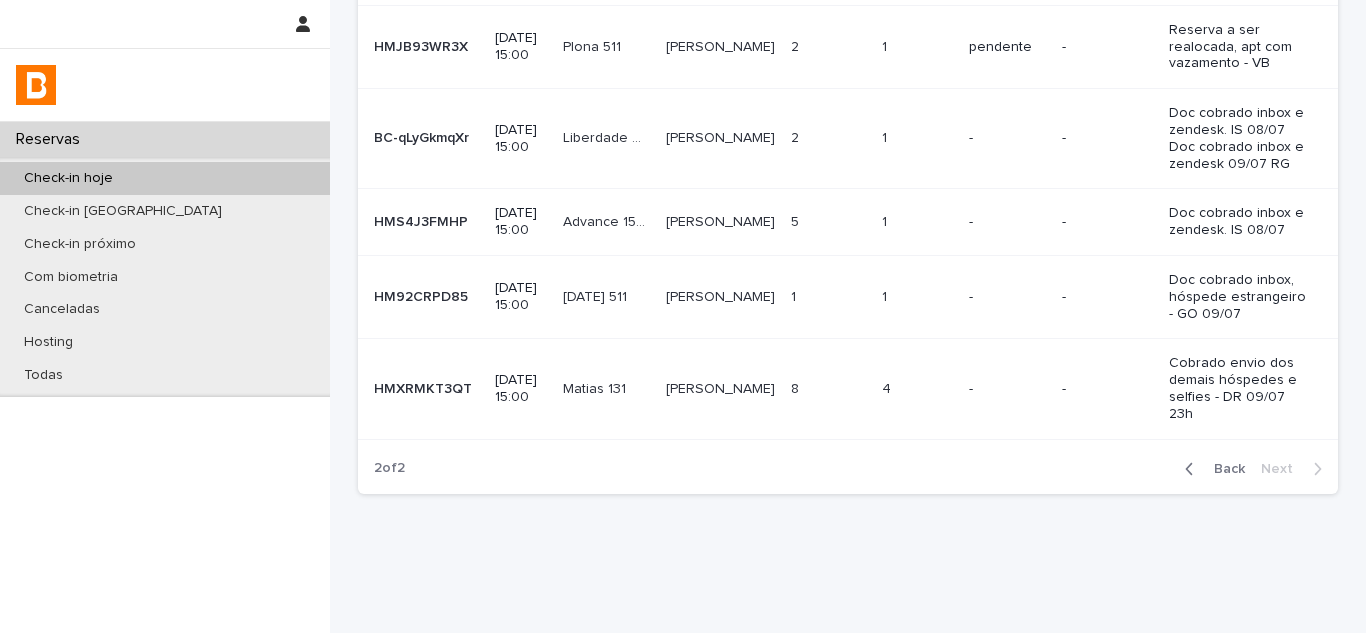 click at bounding box center (1193, 469) 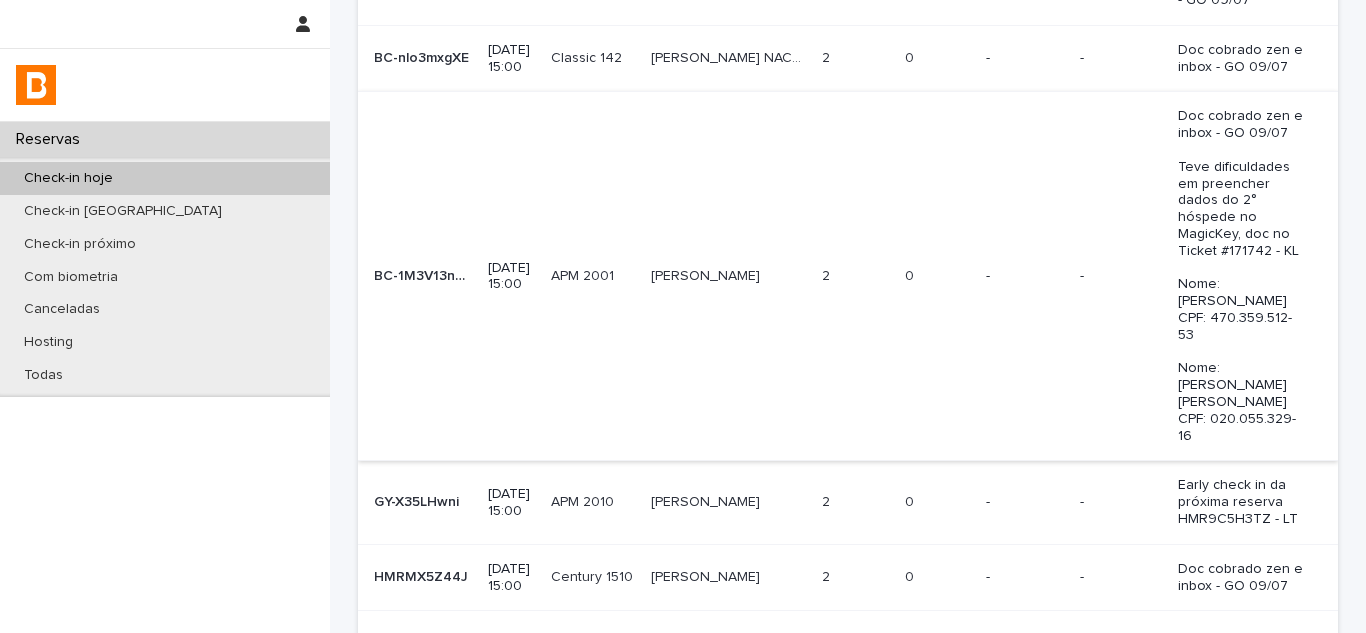 scroll, scrollTop: 841, scrollLeft: 0, axis: vertical 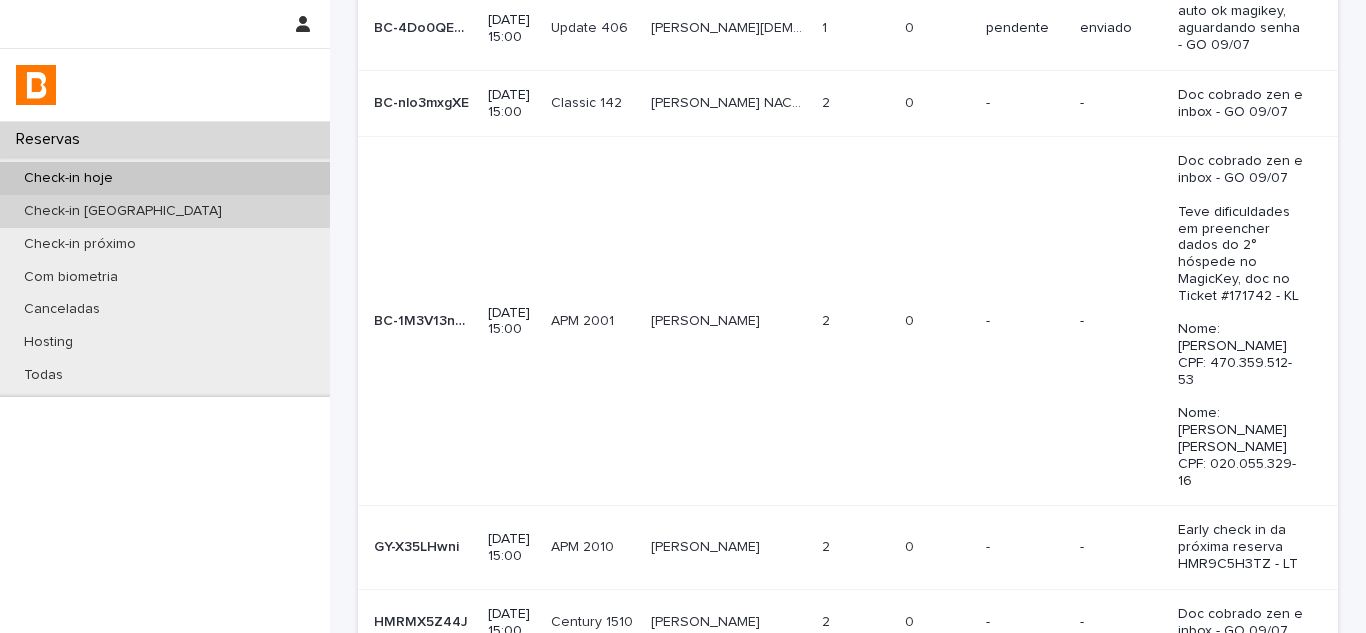click on "Check-in [GEOGRAPHIC_DATA]" at bounding box center [165, 211] 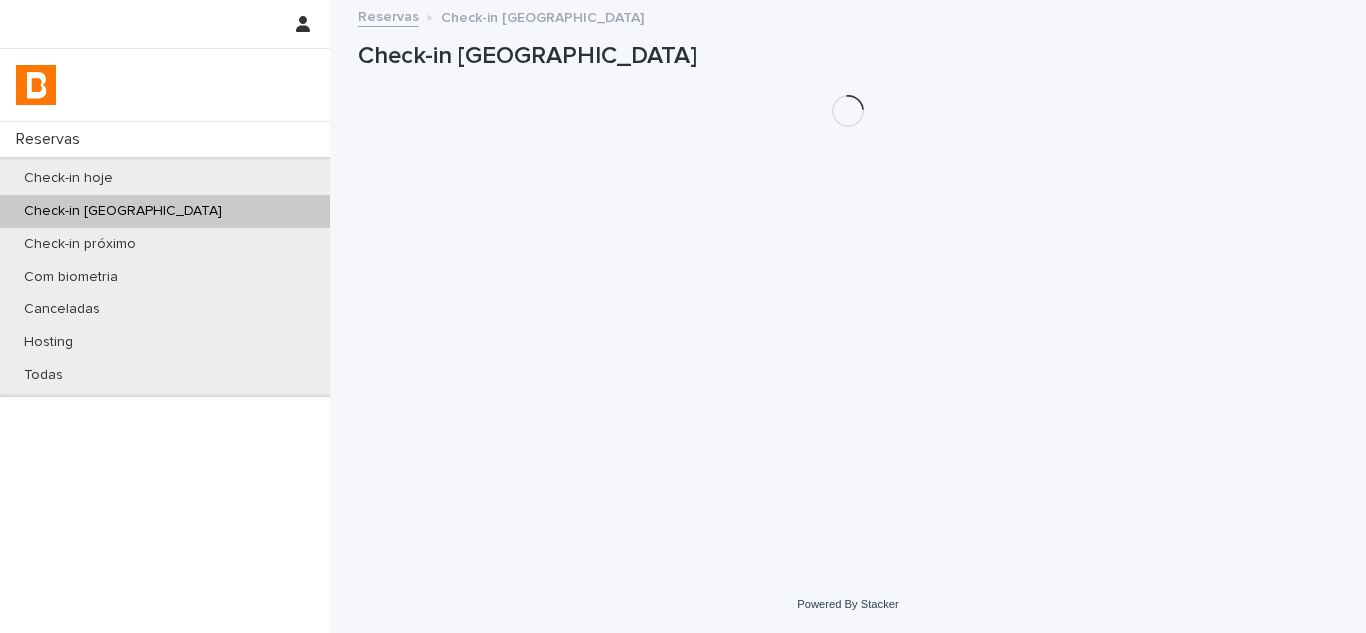 scroll, scrollTop: 0, scrollLeft: 0, axis: both 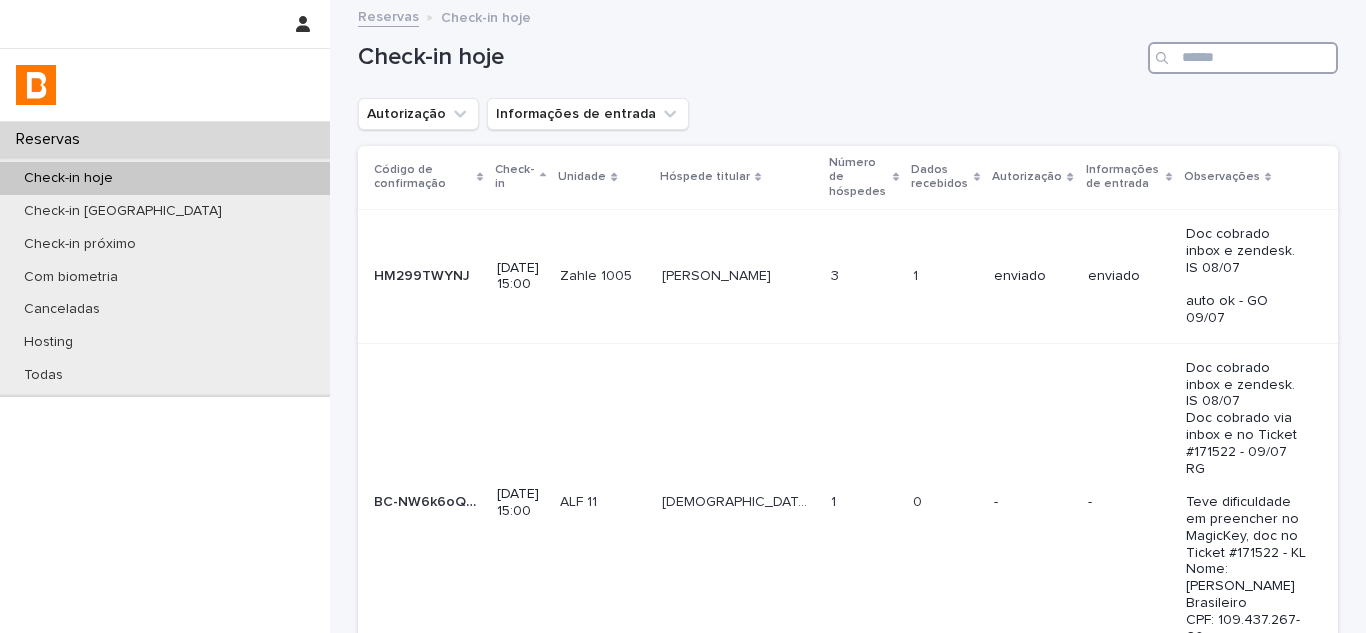 click at bounding box center [1243, 58] 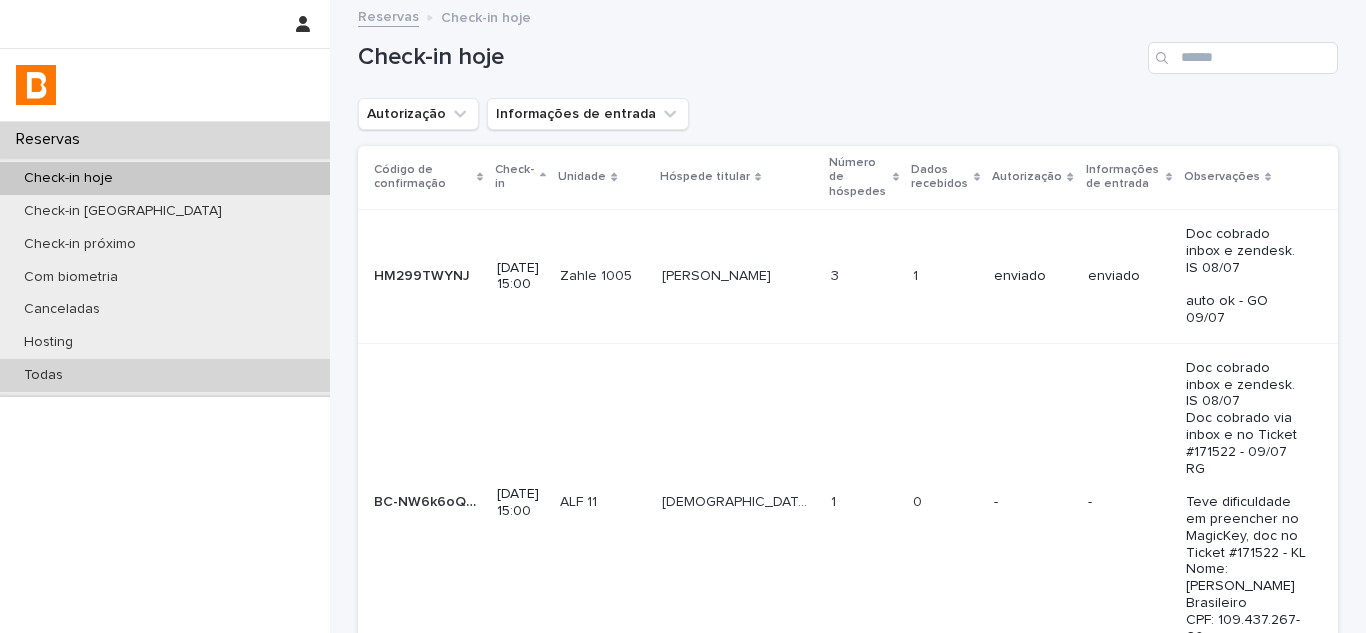 click on "Todas" at bounding box center (165, 375) 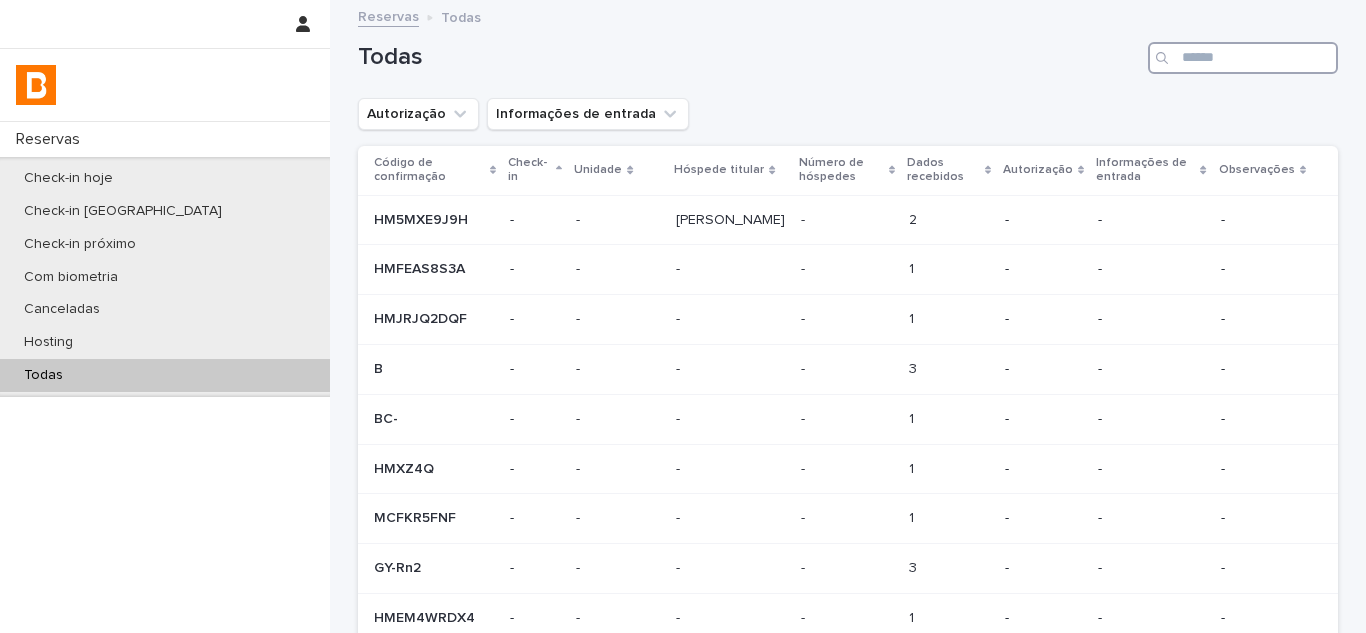 click at bounding box center (1243, 58) 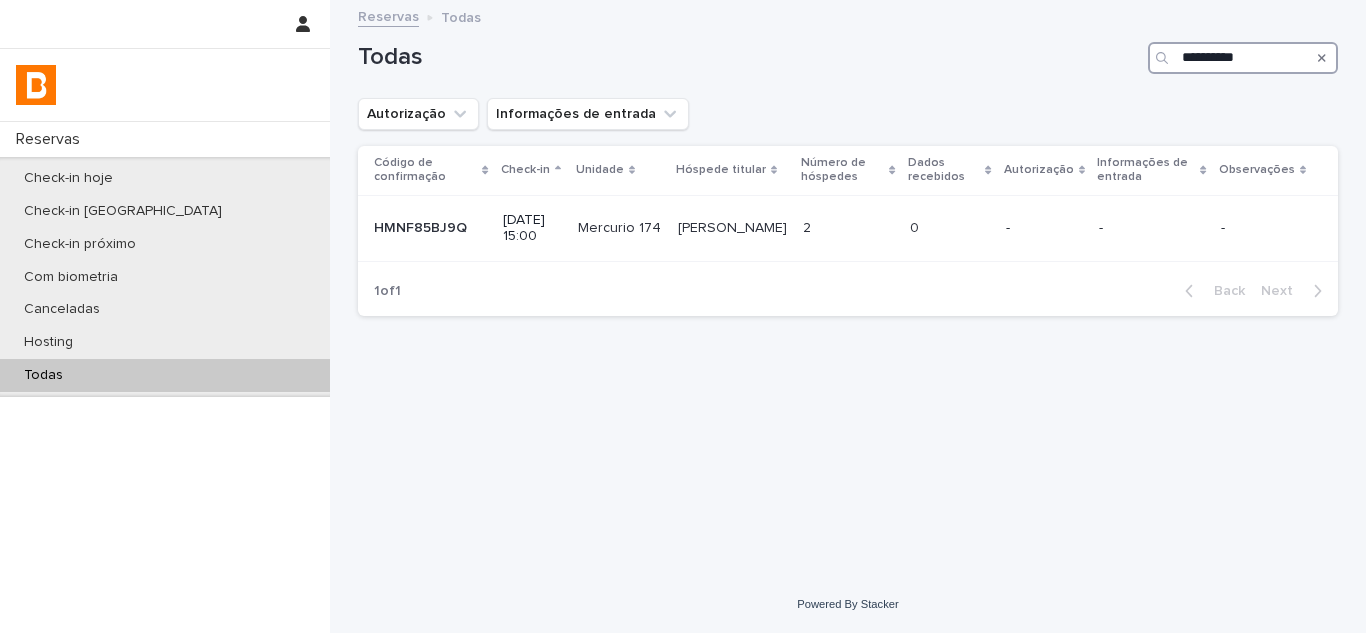 paste 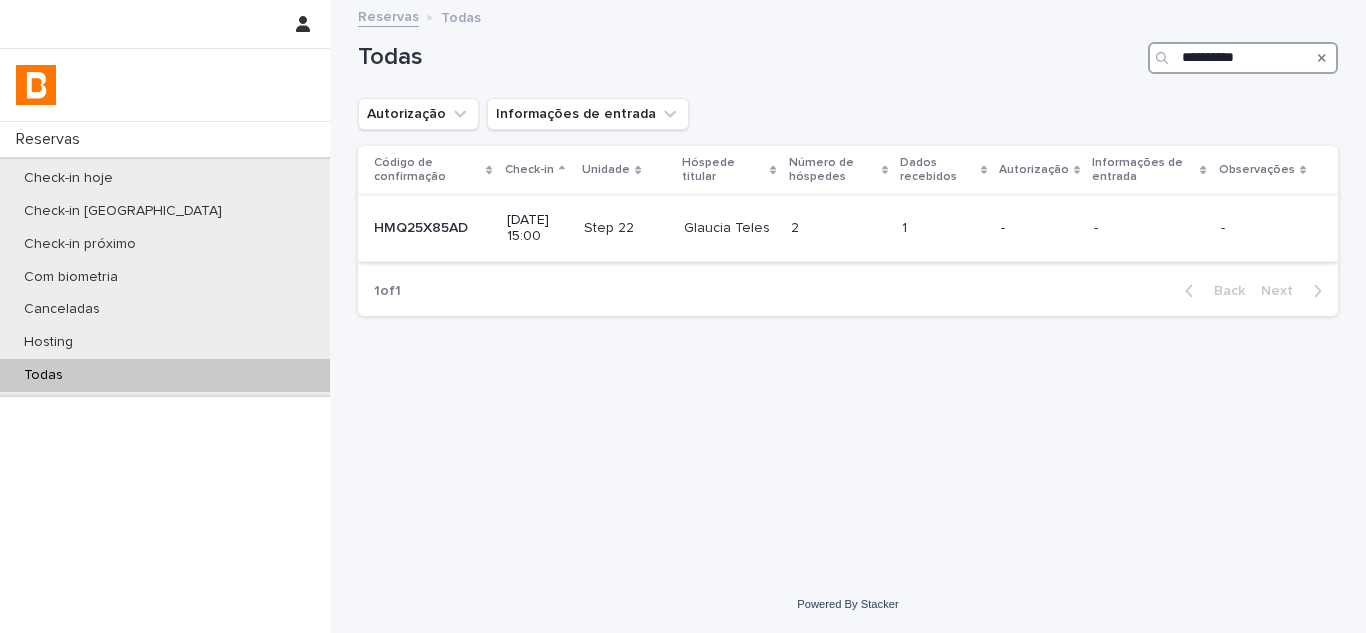 type on "**********" 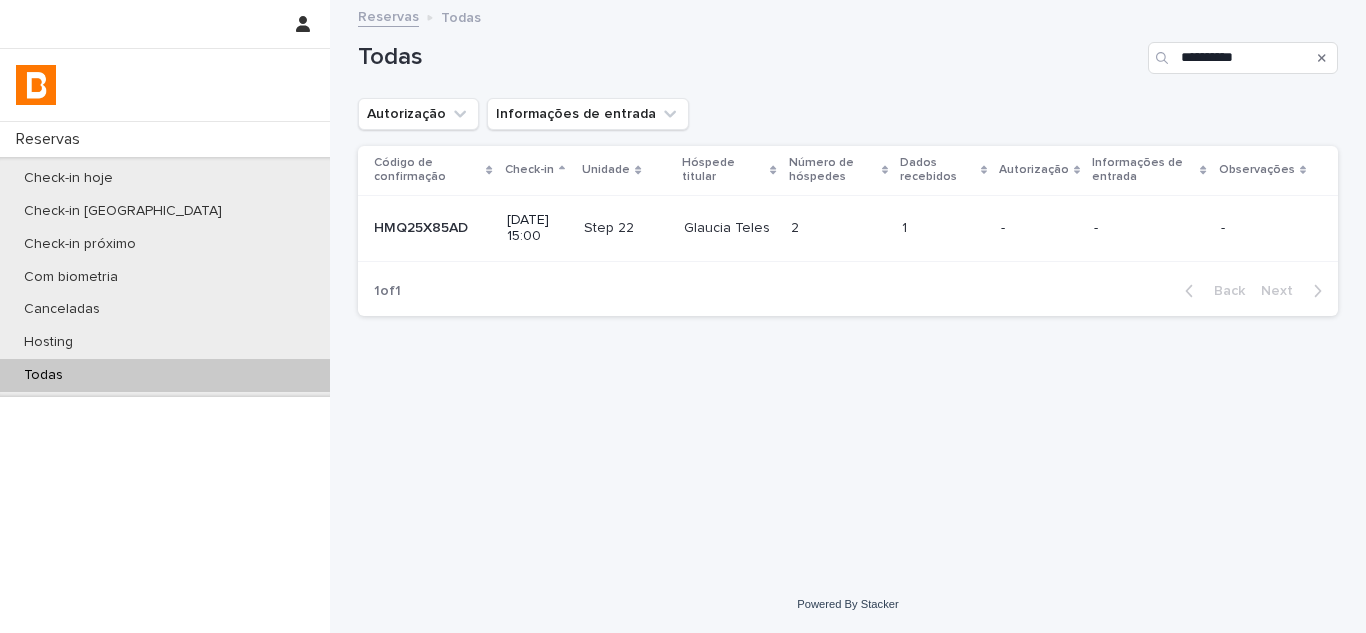 click at bounding box center [943, 228] 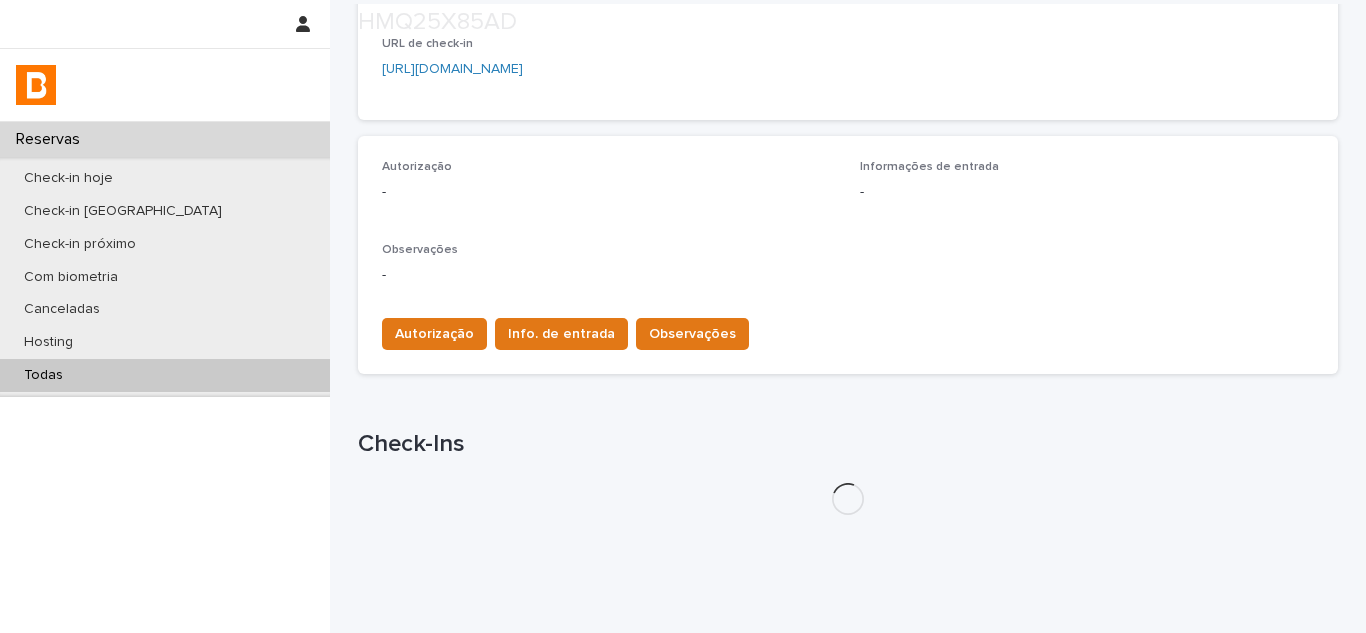 scroll, scrollTop: 521, scrollLeft: 0, axis: vertical 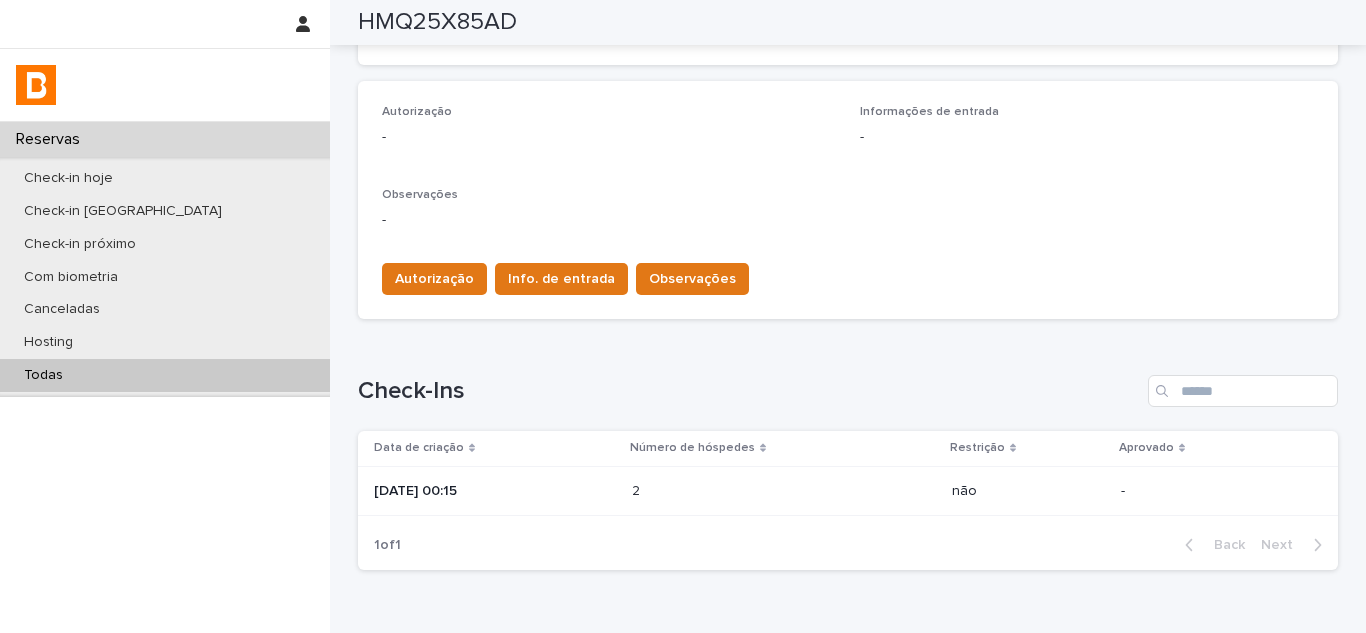 click on "2" at bounding box center [638, 489] 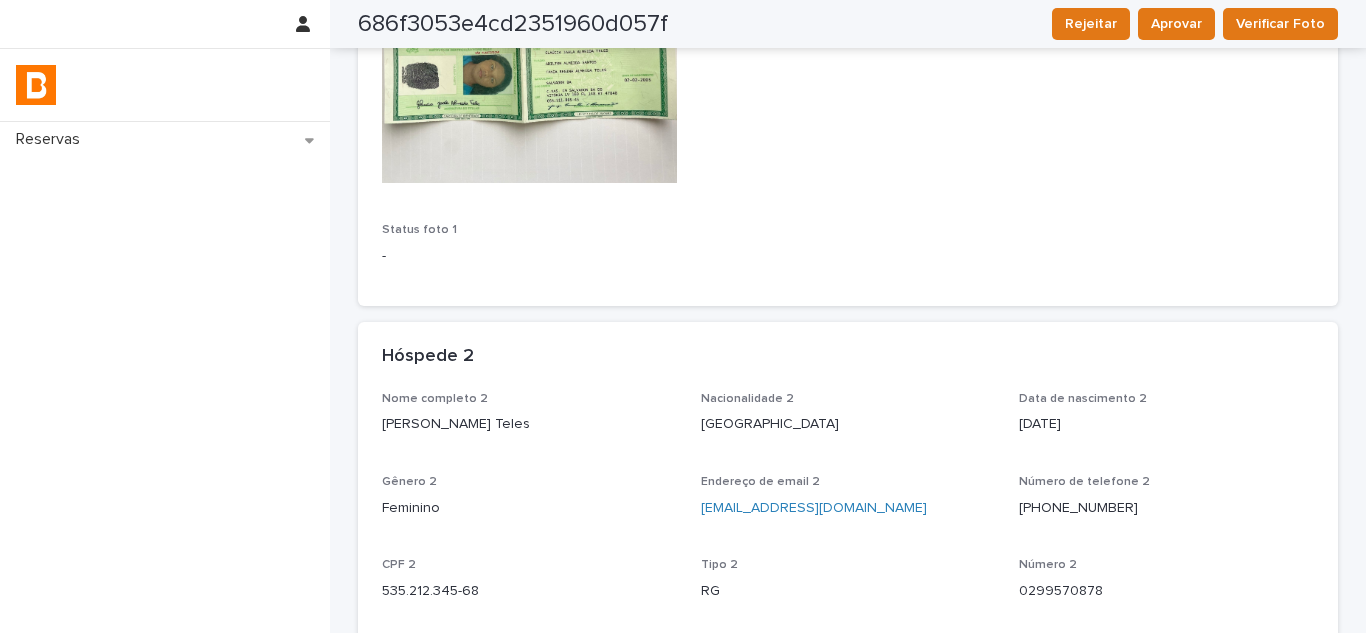 scroll, scrollTop: 524, scrollLeft: 0, axis: vertical 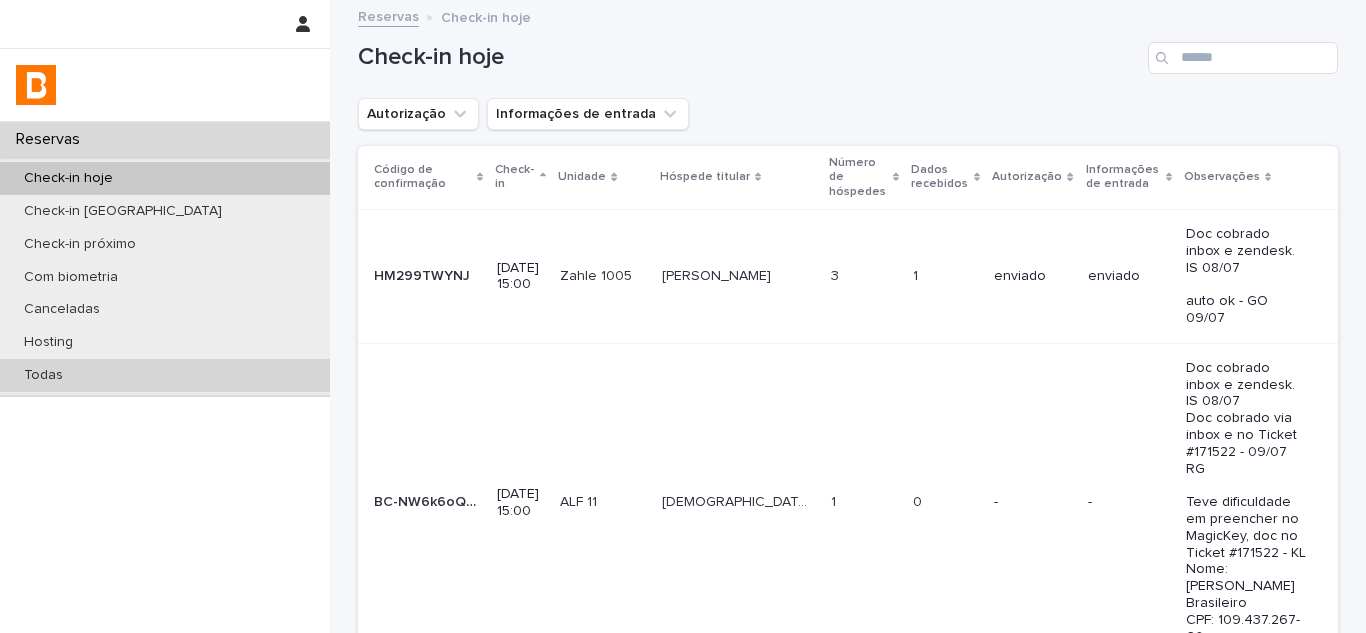 click on "Todas" at bounding box center (165, 375) 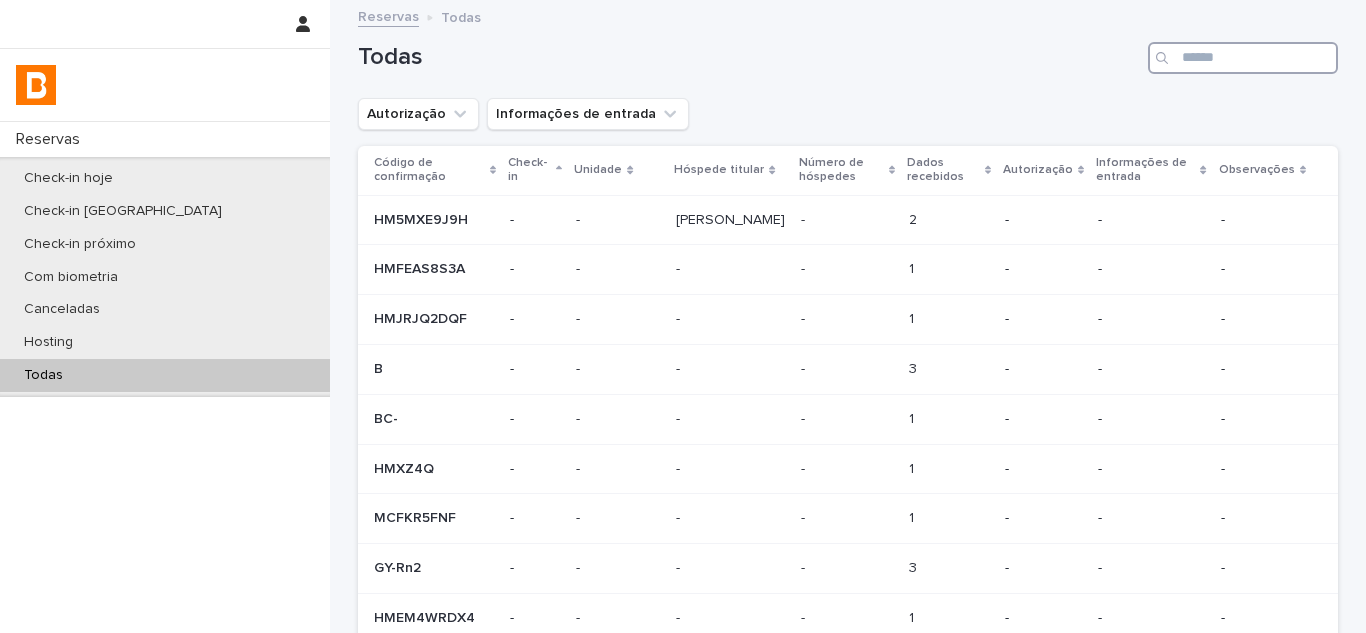 click at bounding box center [1243, 58] 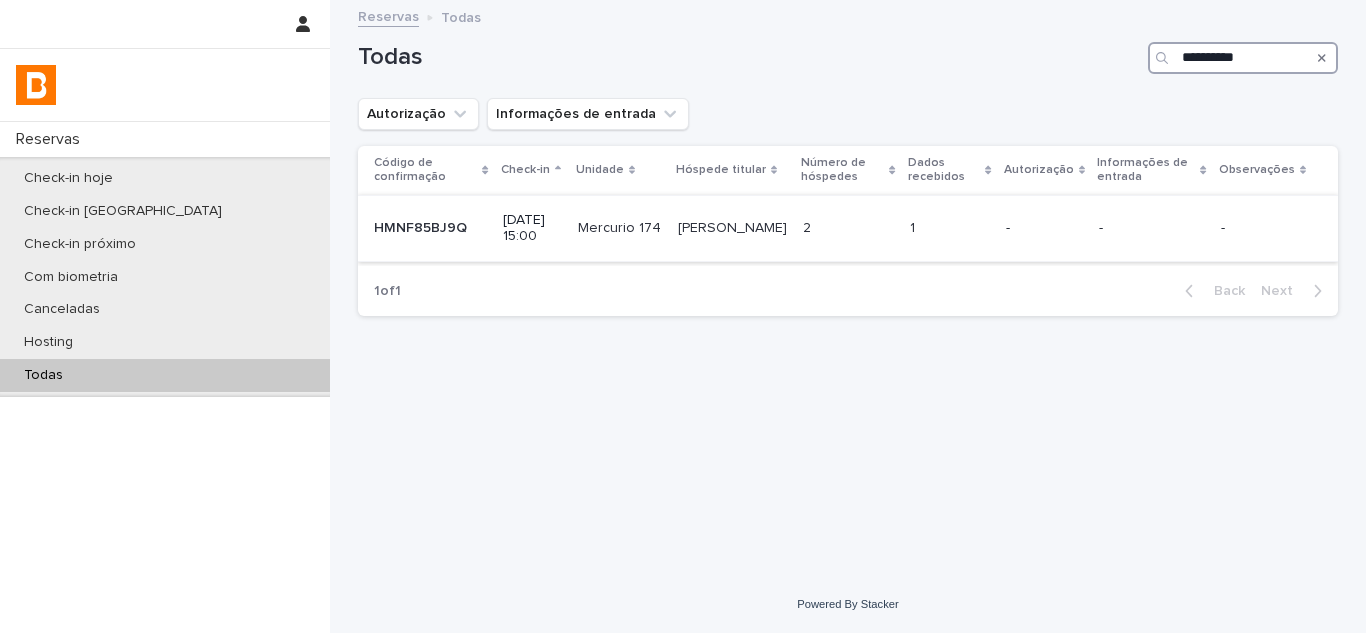 type on "**********" 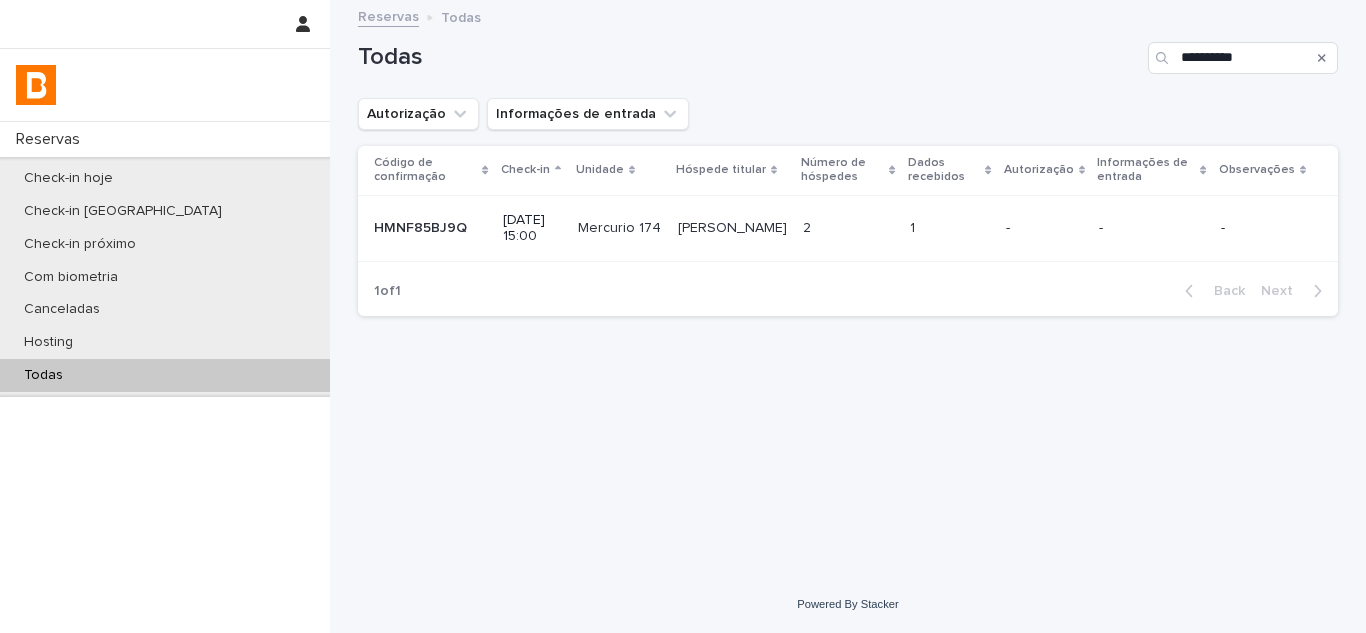 click on "2" at bounding box center (809, 226) 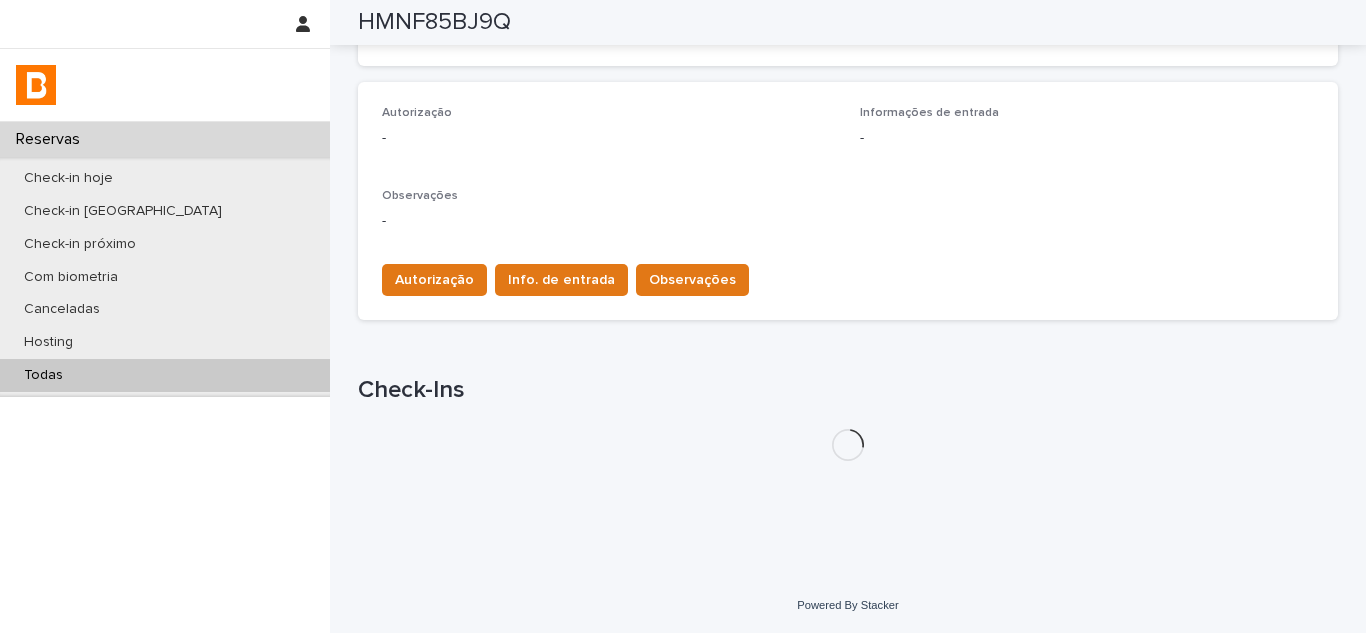 scroll, scrollTop: 521, scrollLeft: 0, axis: vertical 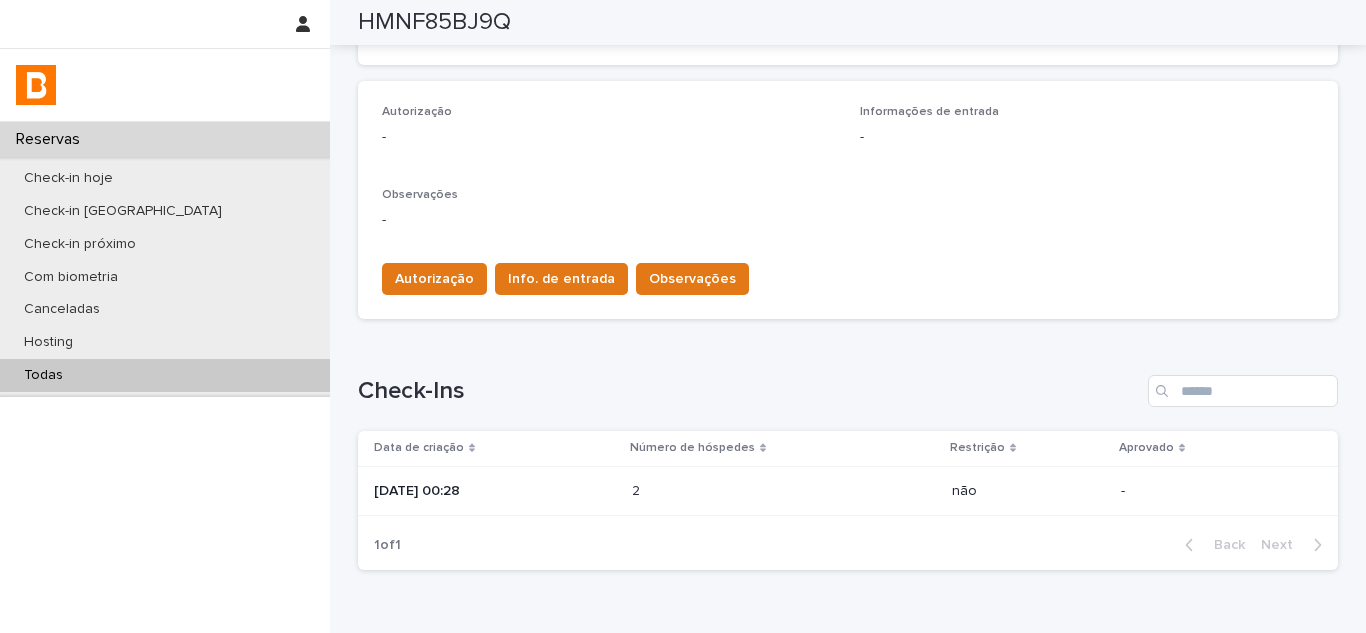 click on "2025-07-10 00:28" at bounding box center [495, 491] 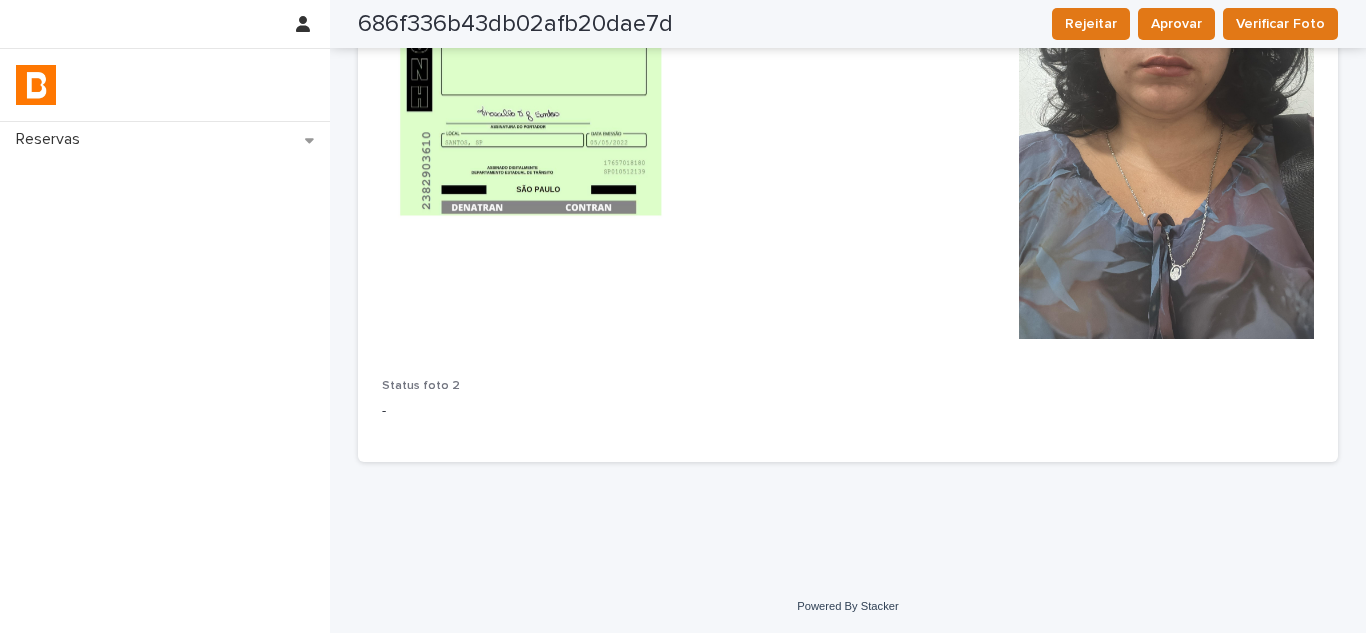 scroll, scrollTop: 1548, scrollLeft: 0, axis: vertical 